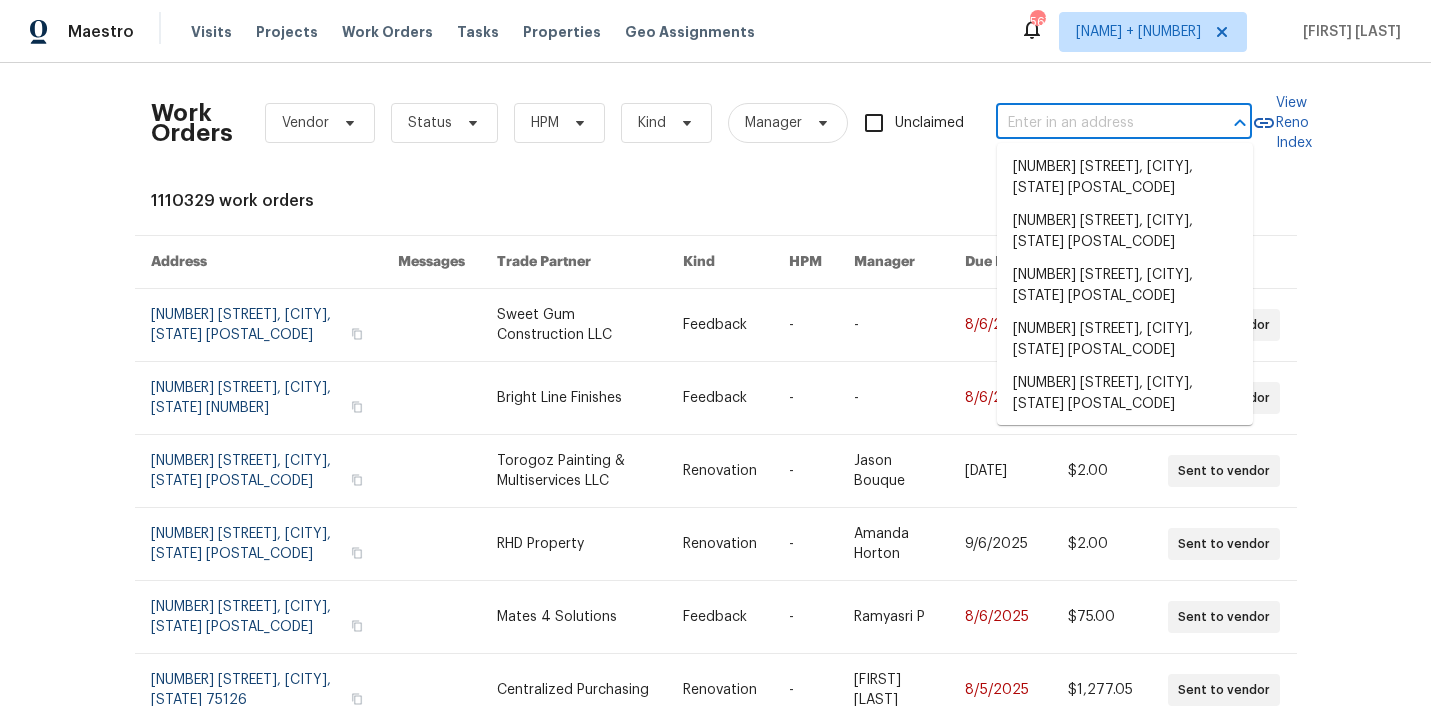 scroll, scrollTop: 0, scrollLeft: 0, axis: both 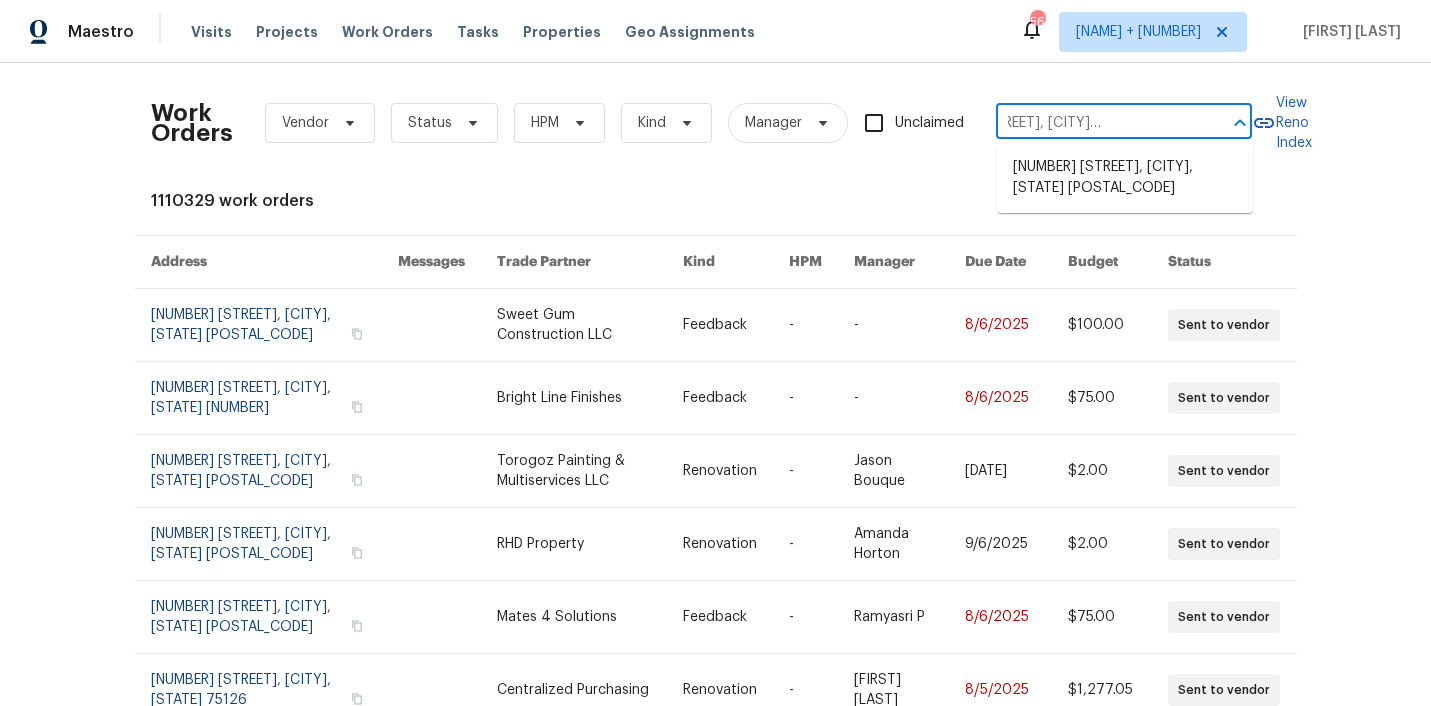 type on "[NUMBER] [STREET], [CITY], [STATE] [POSTAL_CODE]" 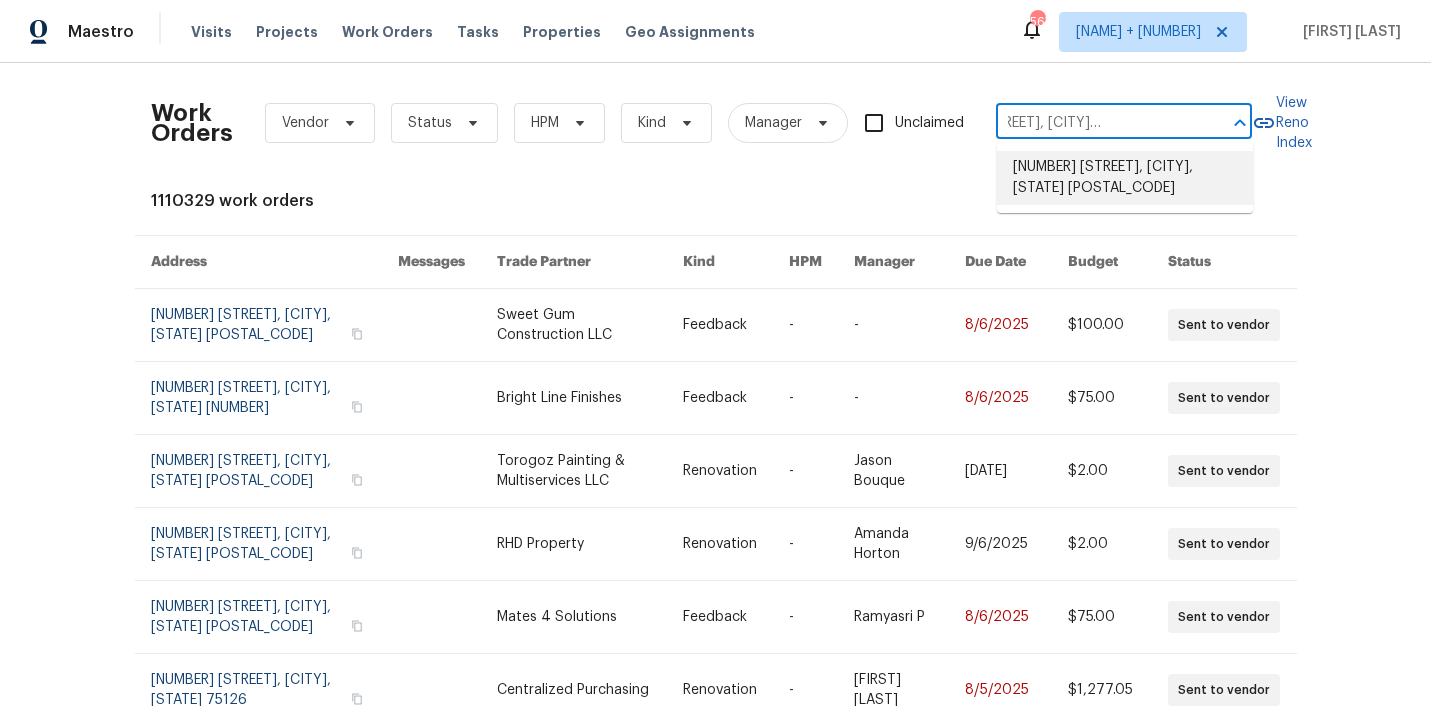 click on "[NUMBER] [STREET], [CITY], [STATE] [POSTAL_CODE]" at bounding box center [1125, 178] 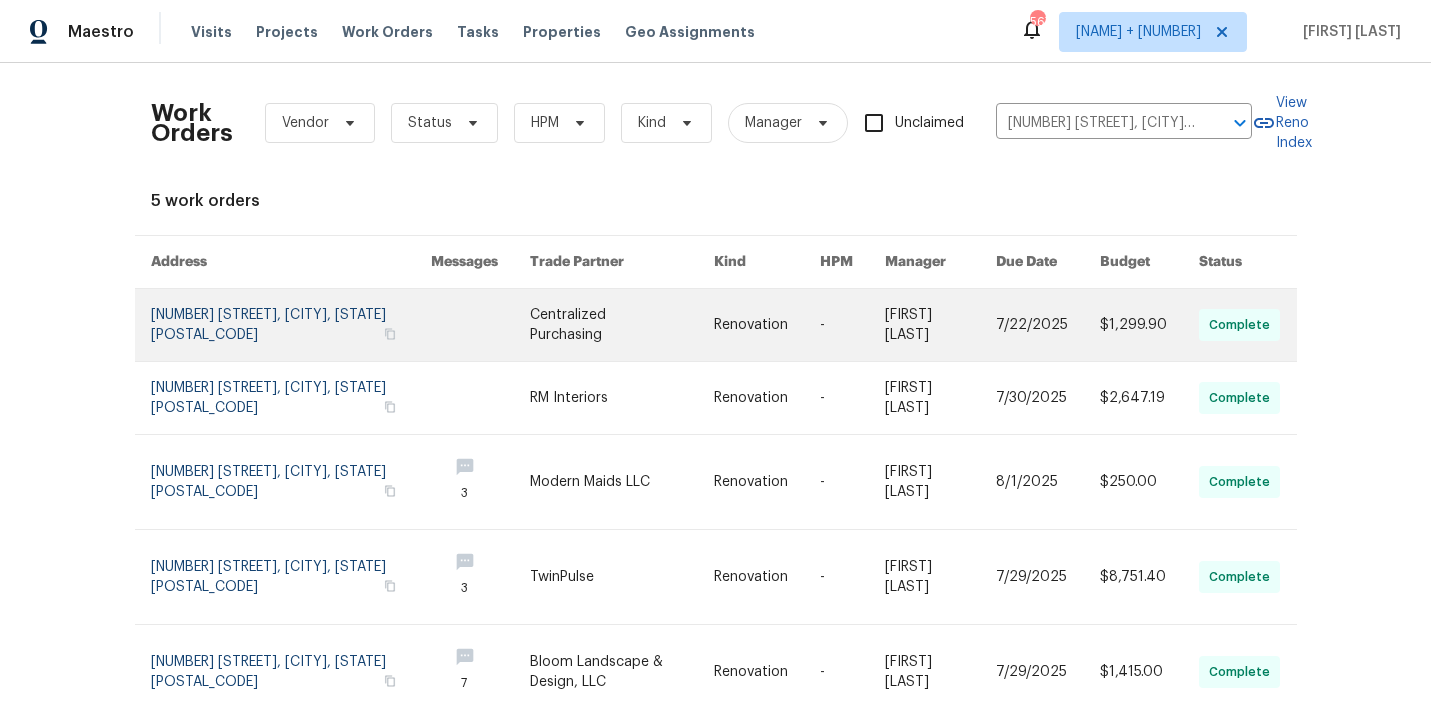 click on "Centralized Purchasing" at bounding box center [606, 325] 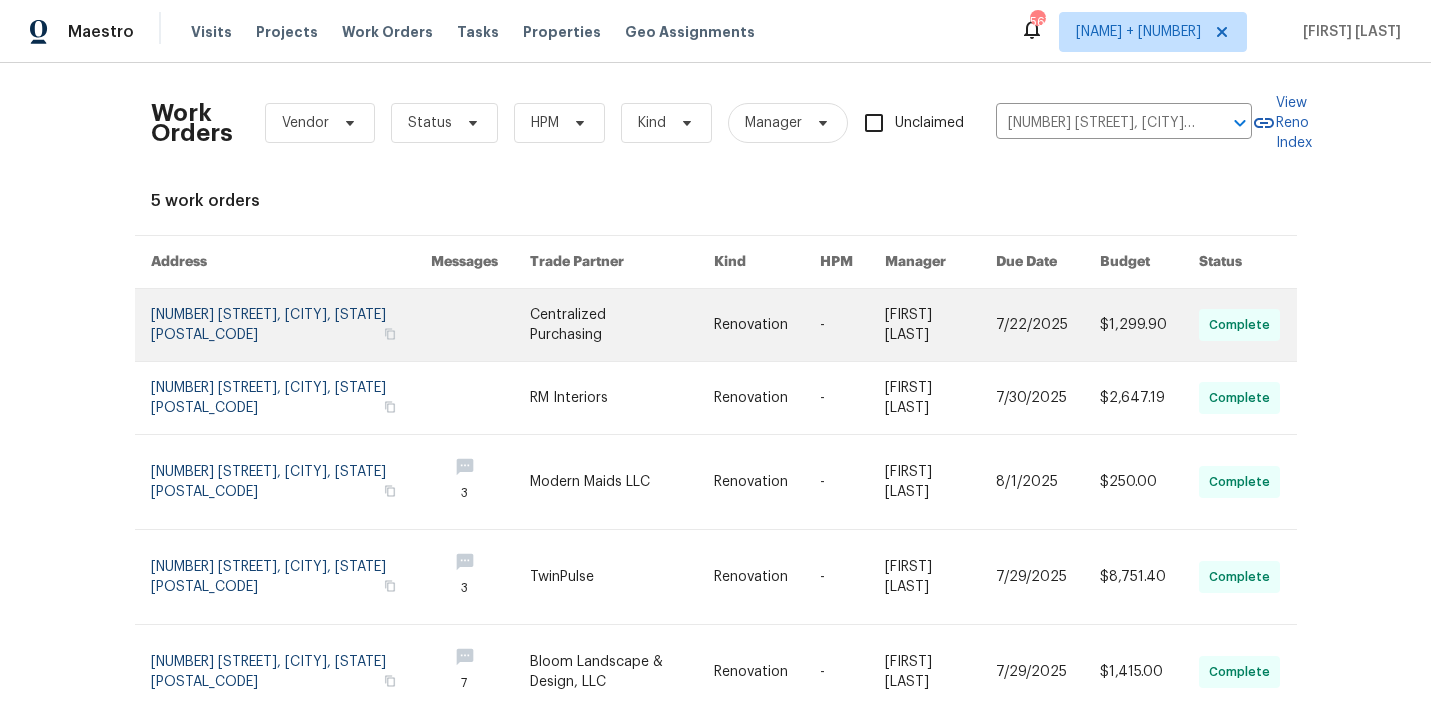 click at bounding box center [480, 325] 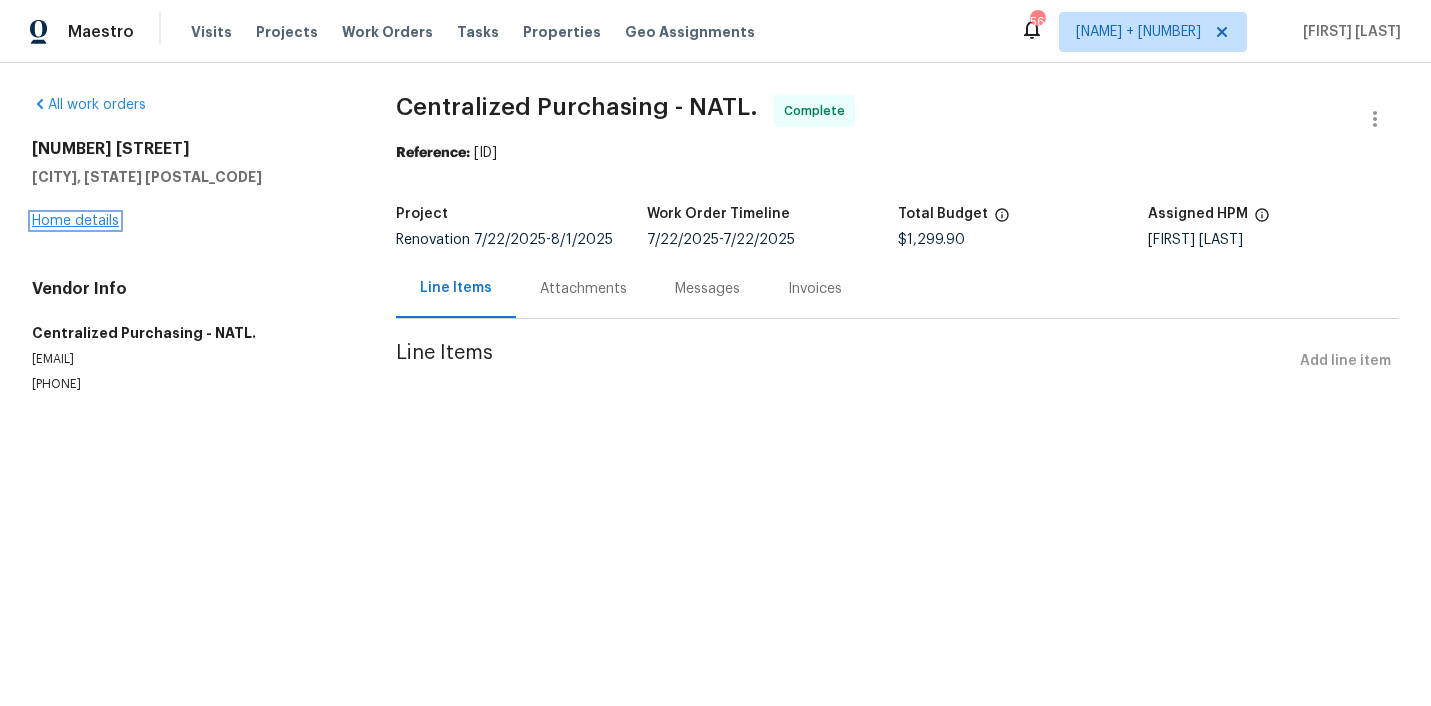 click on "Home details" at bounding box center (75, 221) 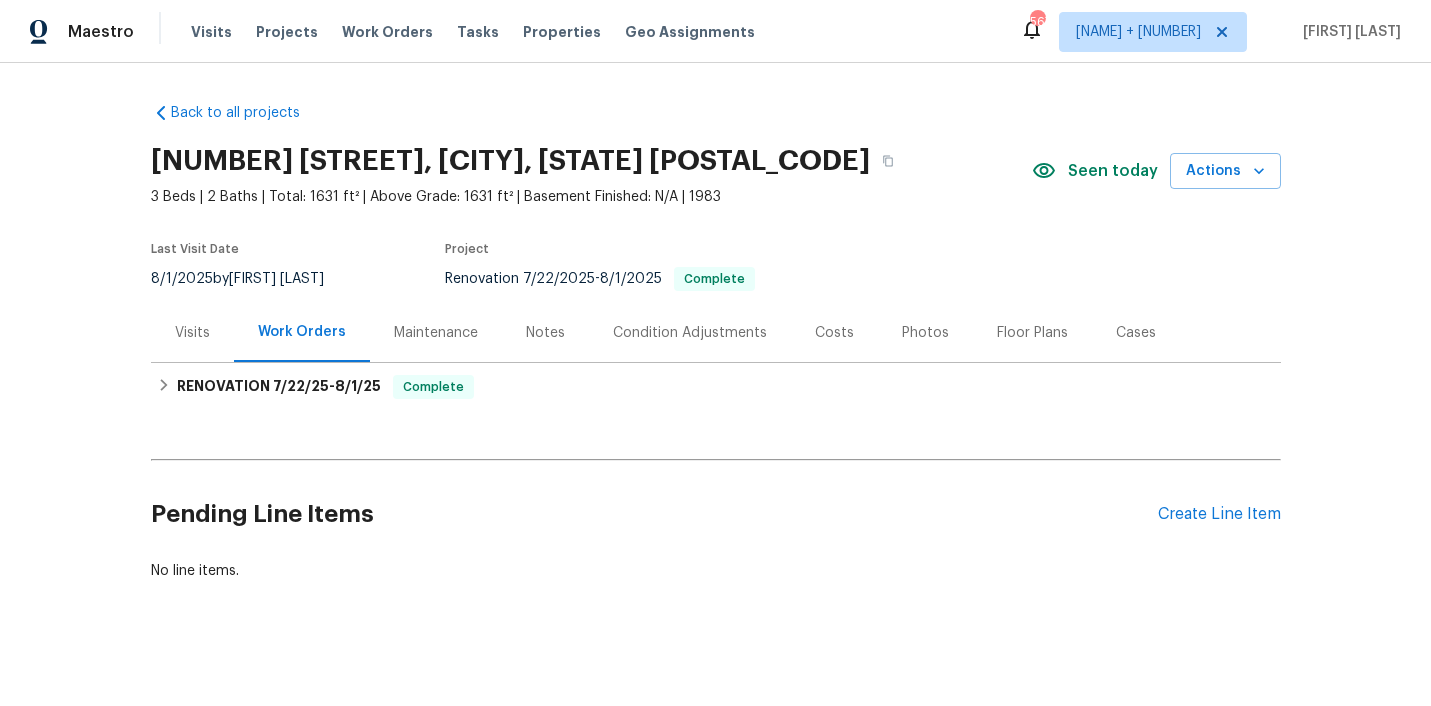 click on "Visits" at bounding box center [192, 333] 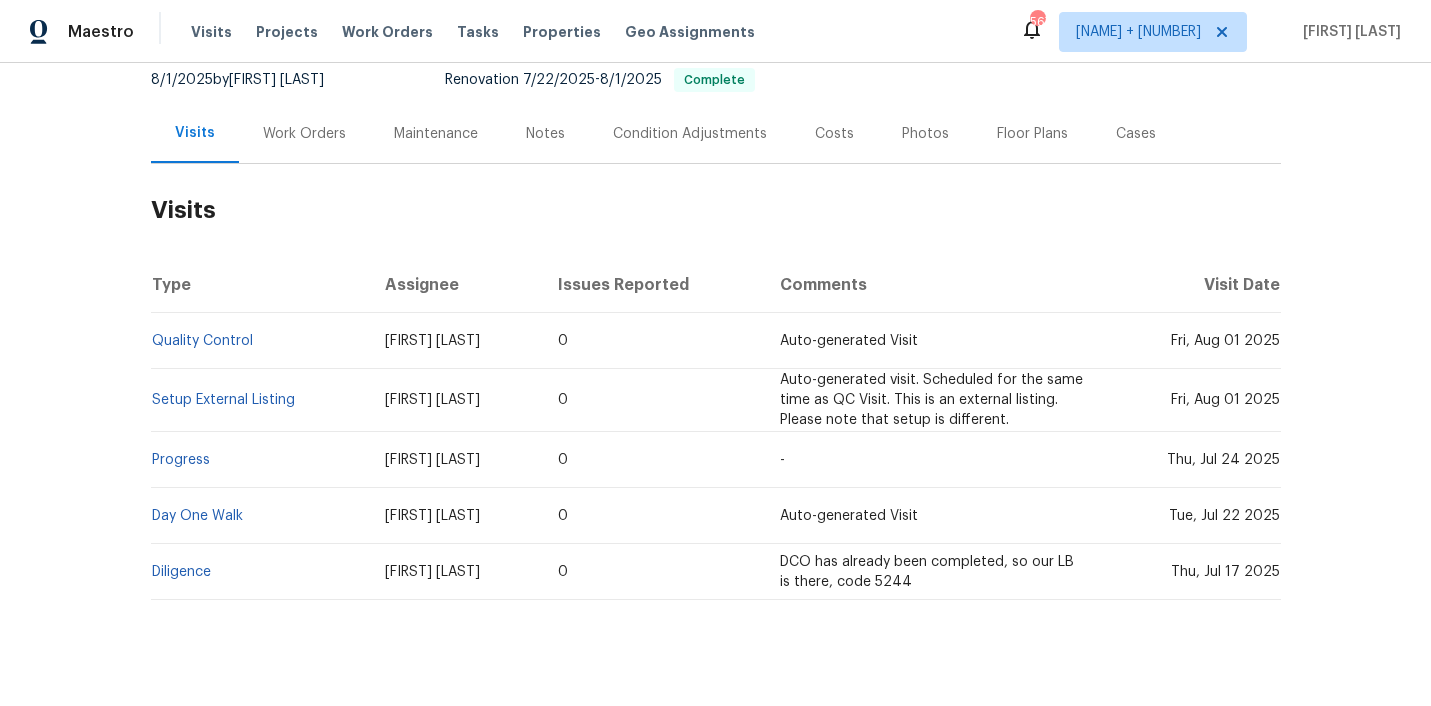 scroll, scrollTop: 229, scrollLeft: 0, axis: vertical 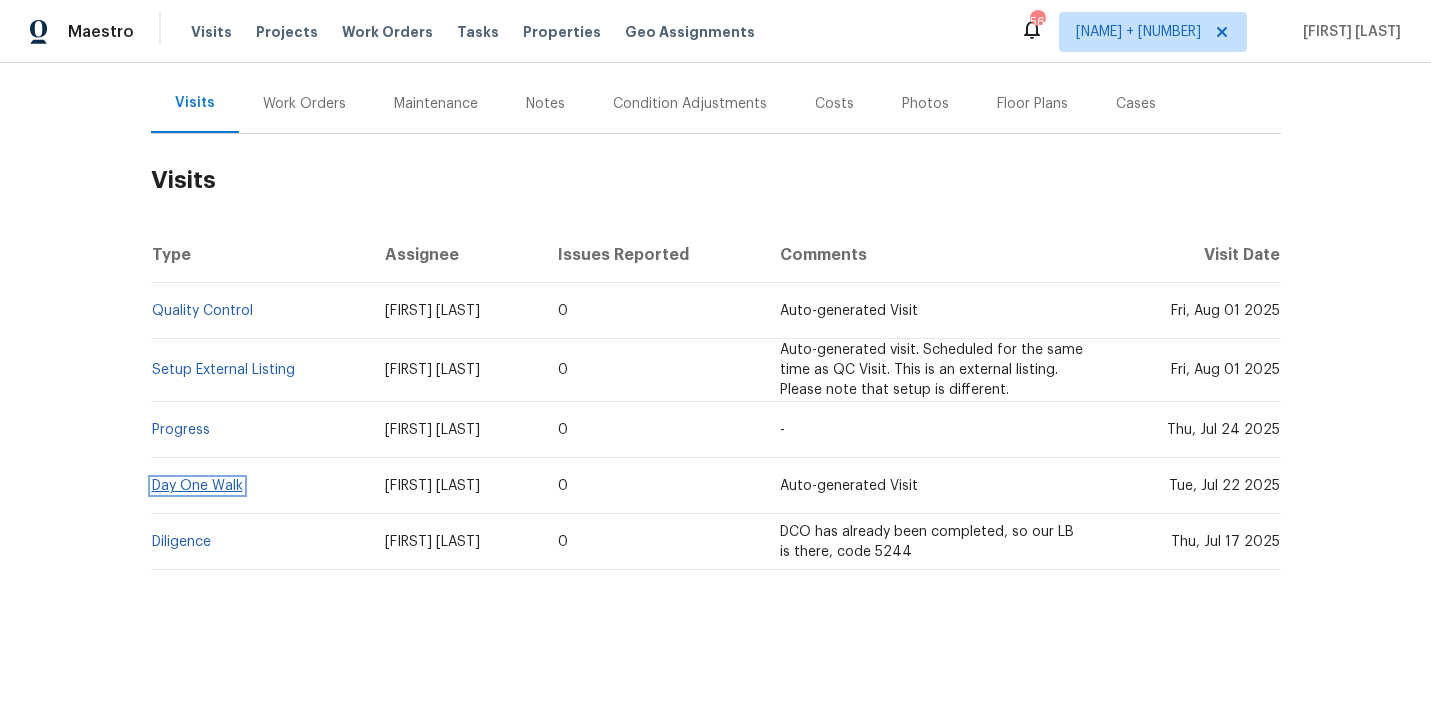 click on "Day One Walk" at bounding box center [197, 486] 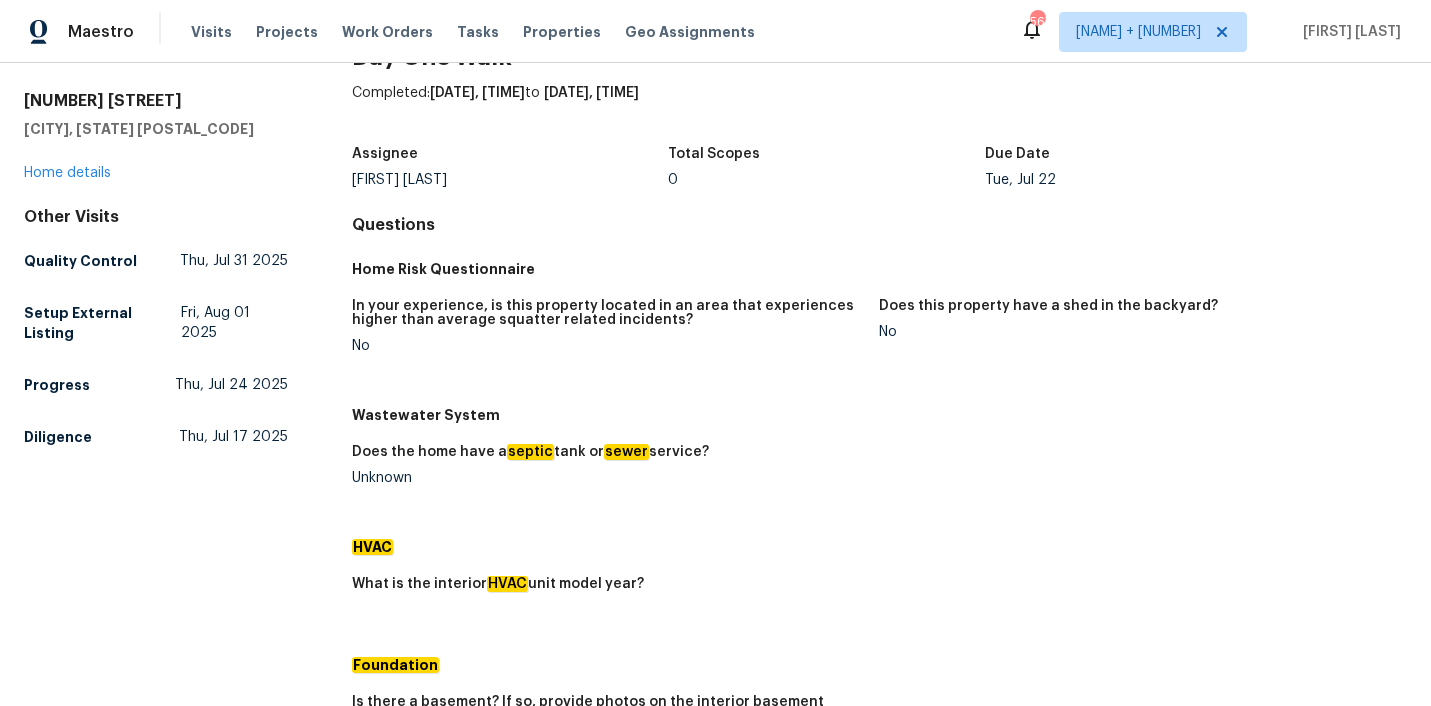 scroll, scrollTop: 63, scrollLeft: 0, axis: vertical 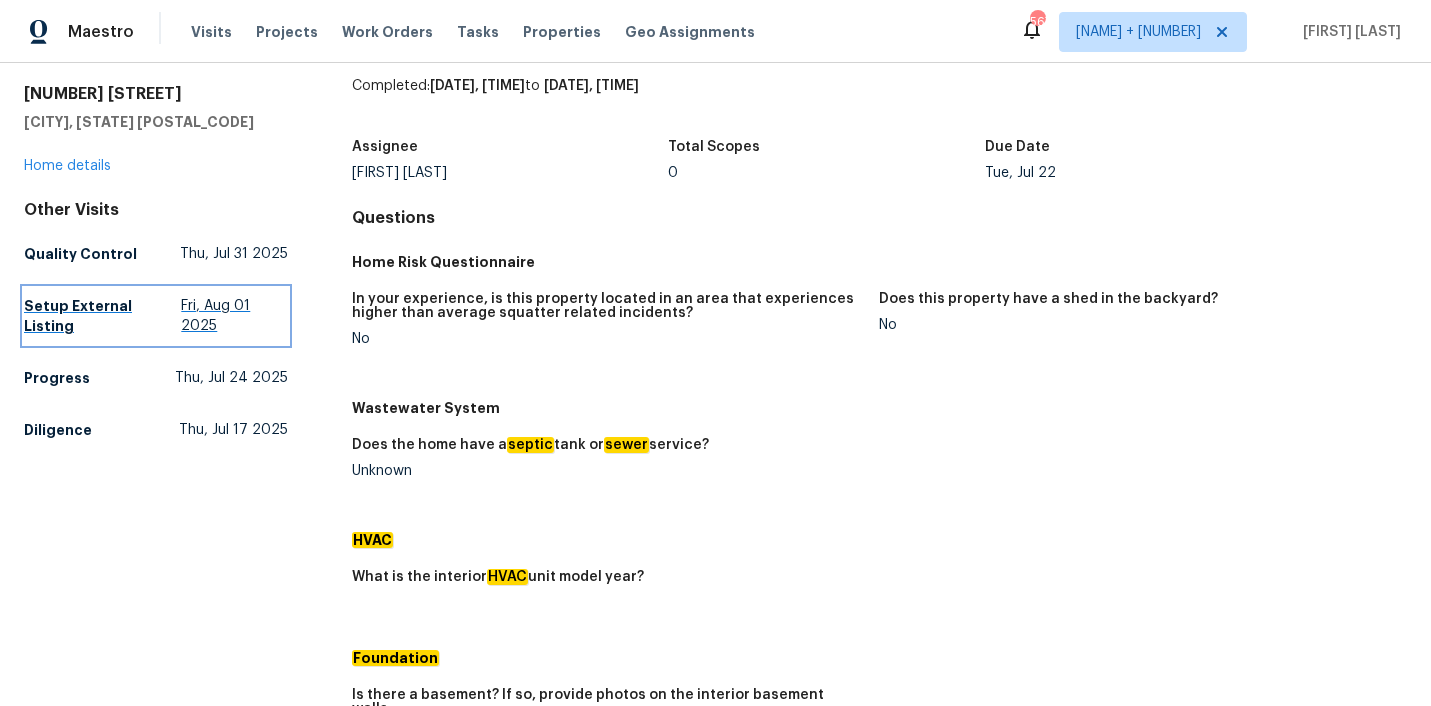 click on "[EVENT] [DAY], [DATE] [TIME]" at bounding box center [156, 316] 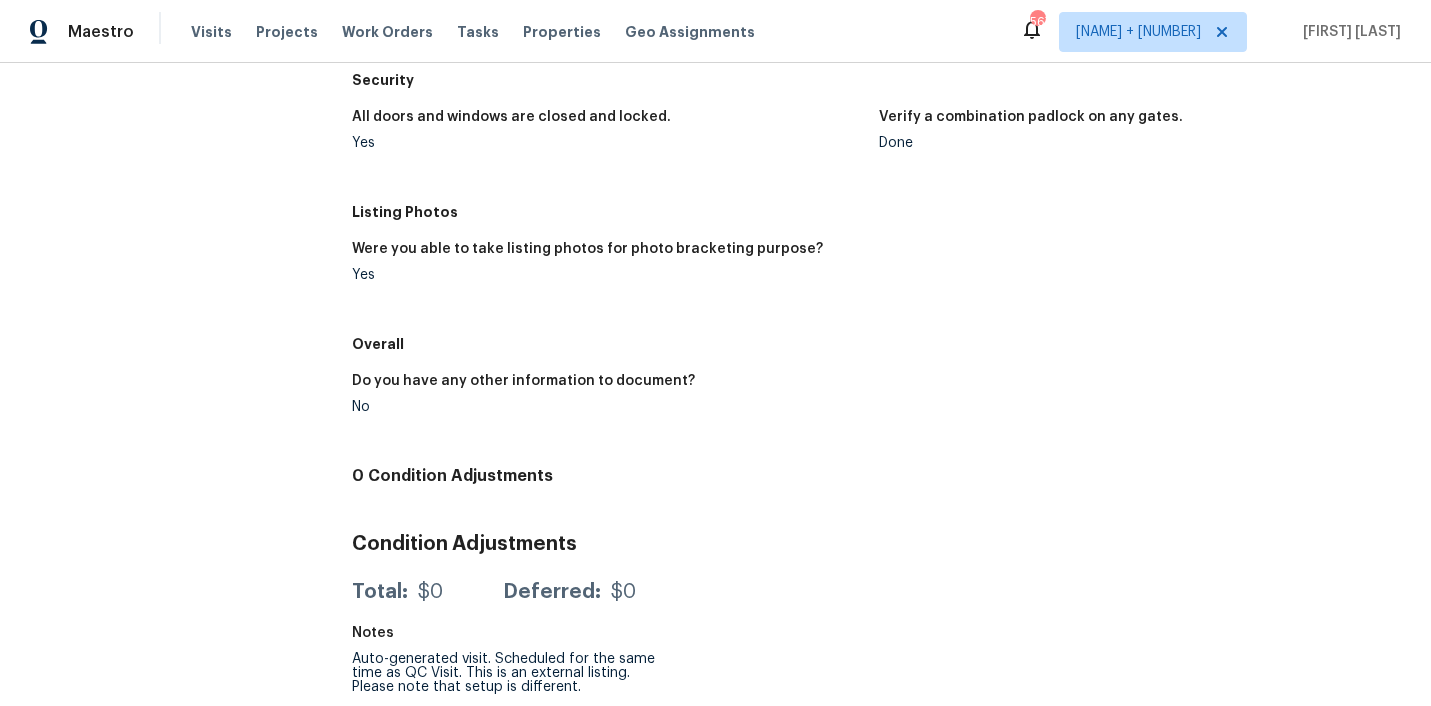 scroll, scrollTop: 0, scrollLeft: 0, axis: both 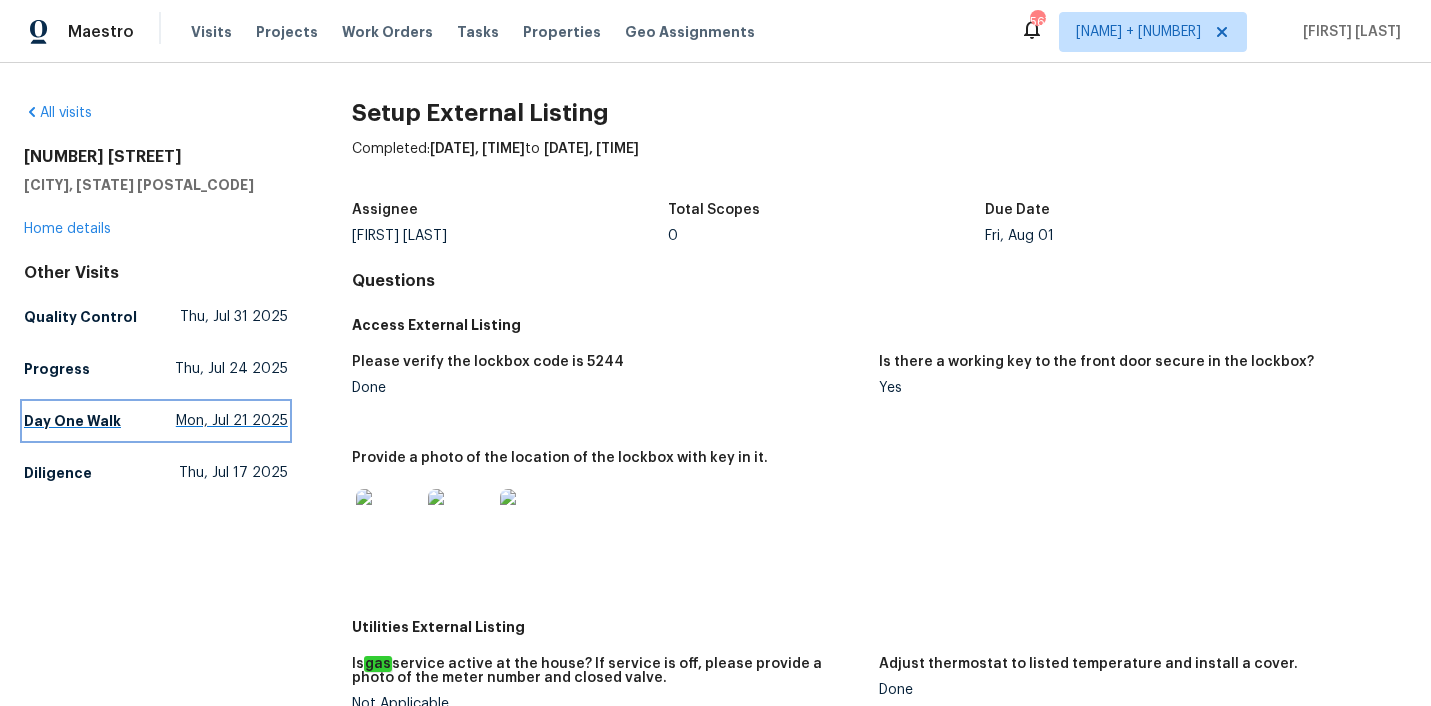click on "Day One Walk" at bounding box center (72, 421) 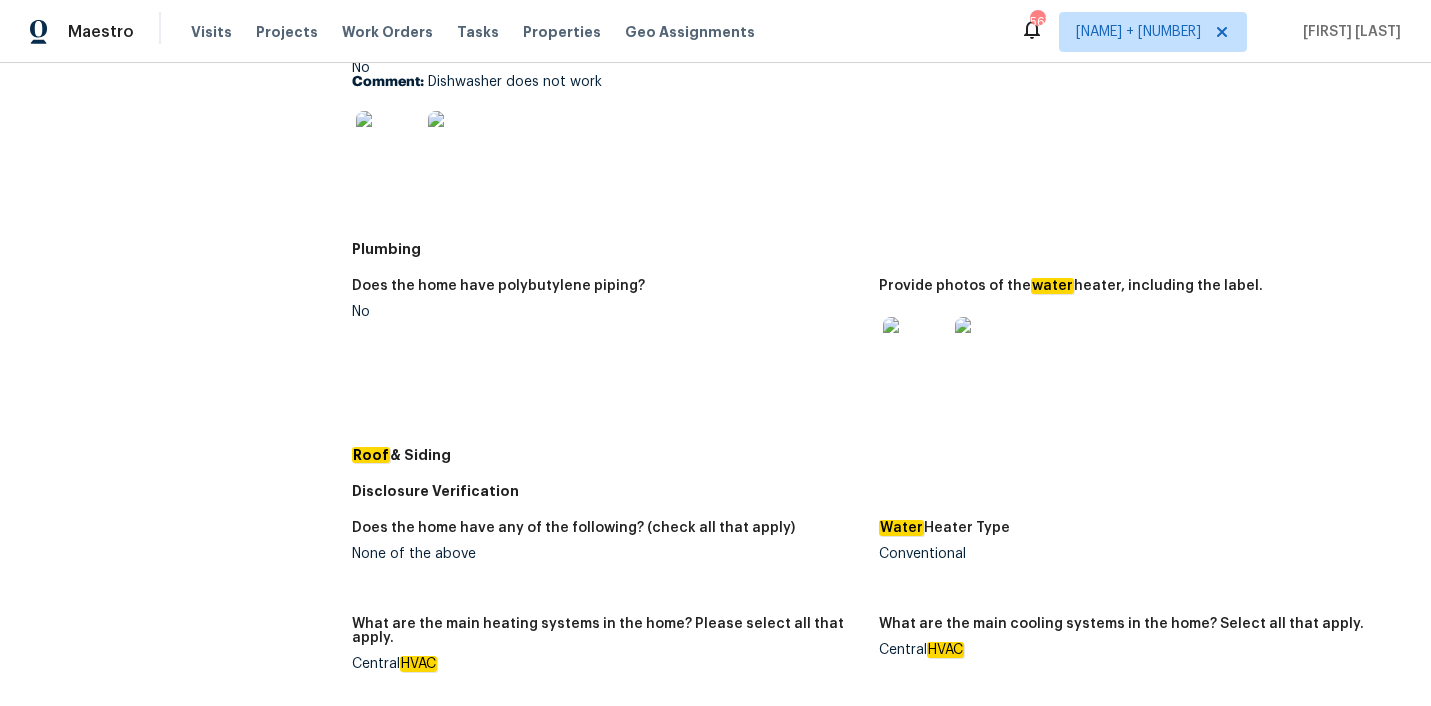 scroll, scrollTop: 885, scrollLeft: 0, axis: vertical 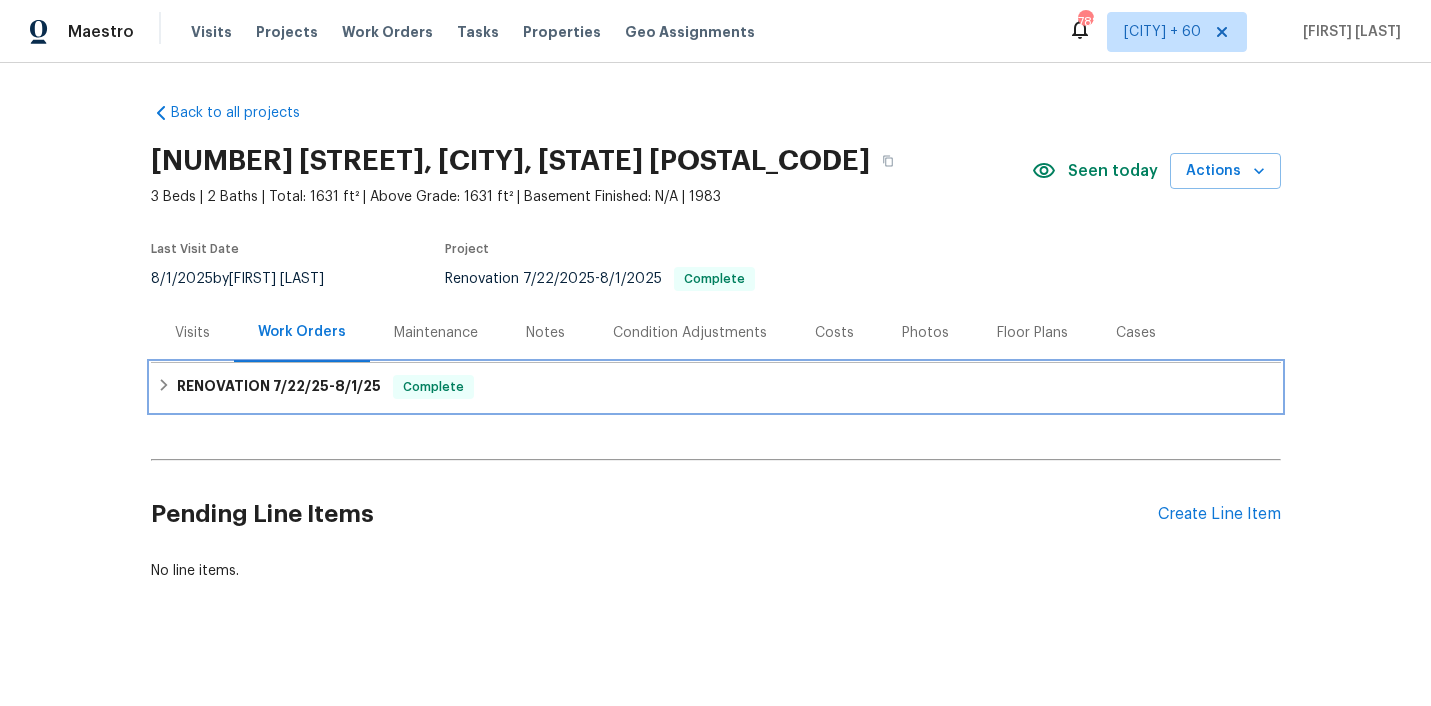 click on "Complete" at bounding box center (433, 387) 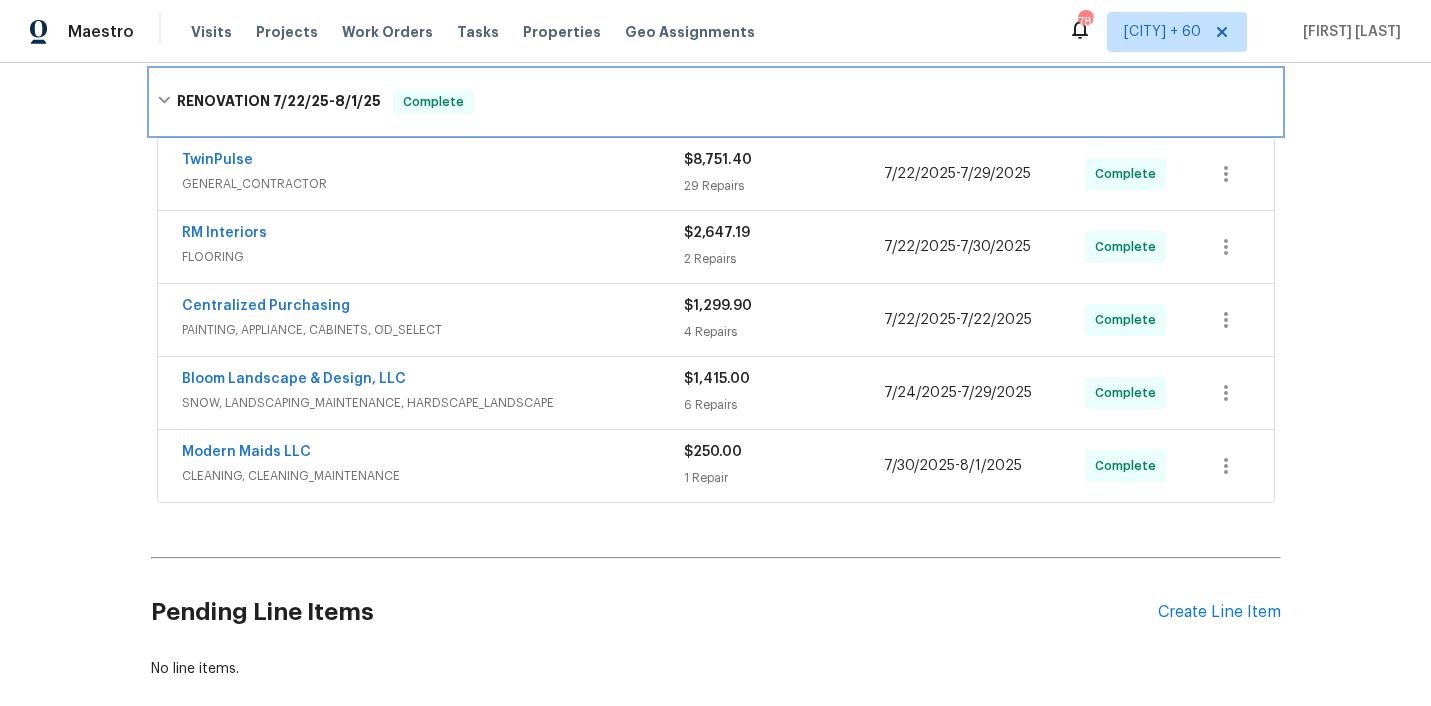 scroll, scrollTop: 418, scrollLeft: 0, axis: vertical 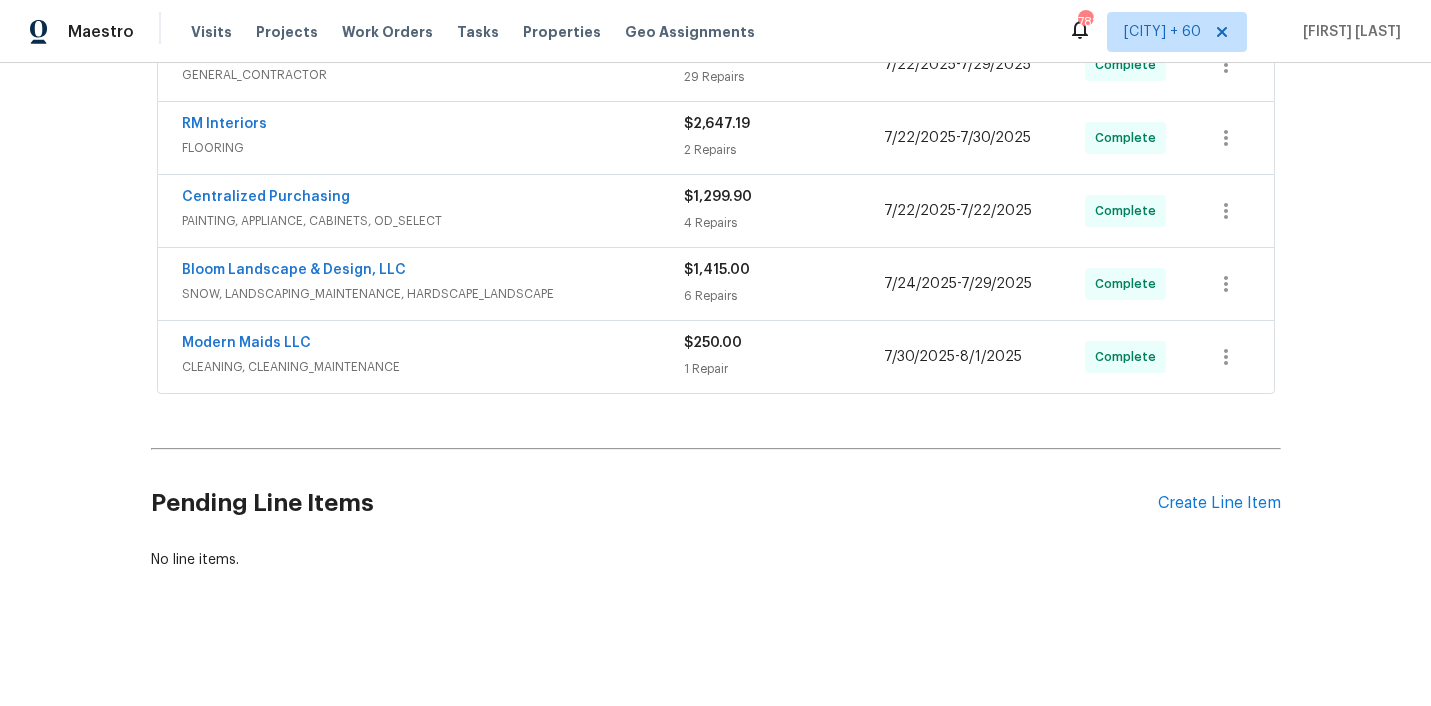 click on "SNOW, LANDSCAPING_MAINTENANCE, HARDSCAPE_LANDSCAPE" at bounding box center [433, 294] 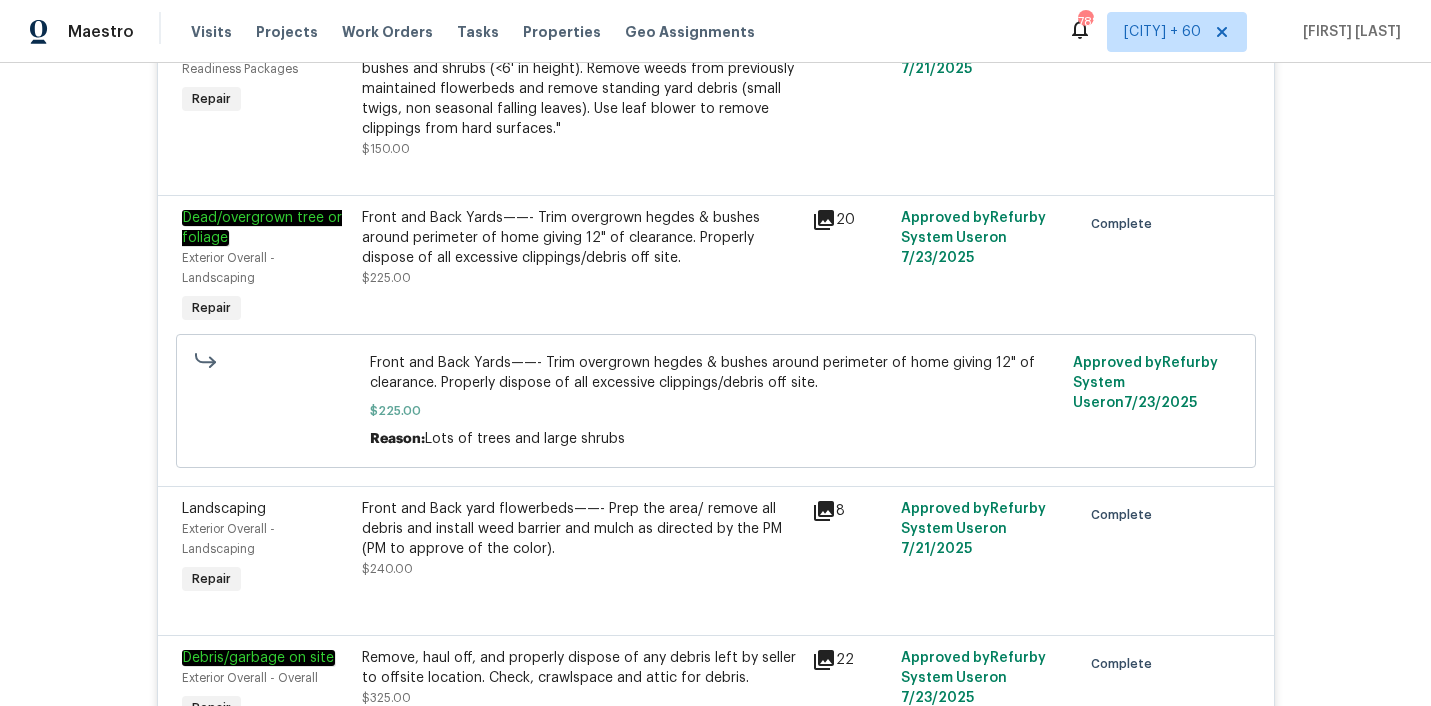 scroll, scrollTop: 1166, scrollLeft: 0, axis: vertical 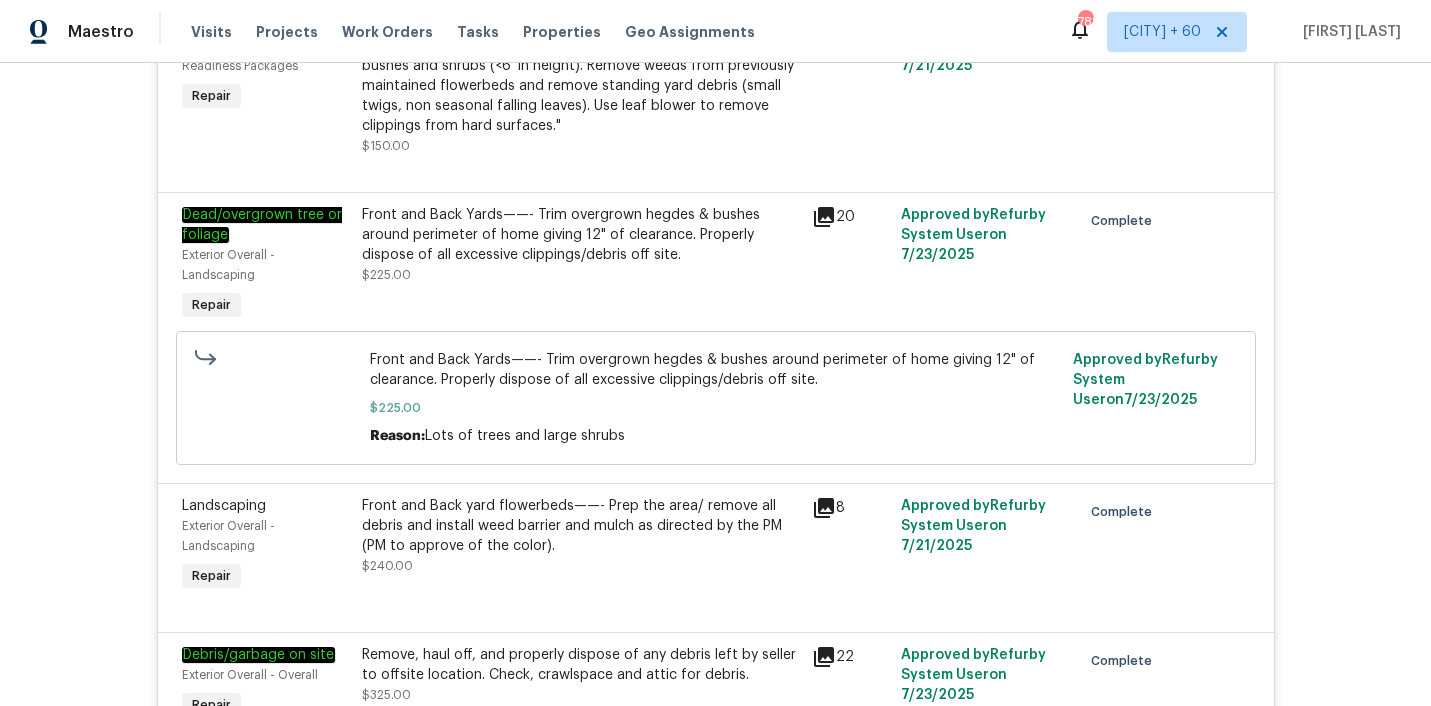 click on "Front and Back Yards——-
Trim overgrown hegdes & bushes around perimeter of home giving 12" of clearance. Properly dispose of all excessive clippings/debris off site." at bounding box center [581, 235] 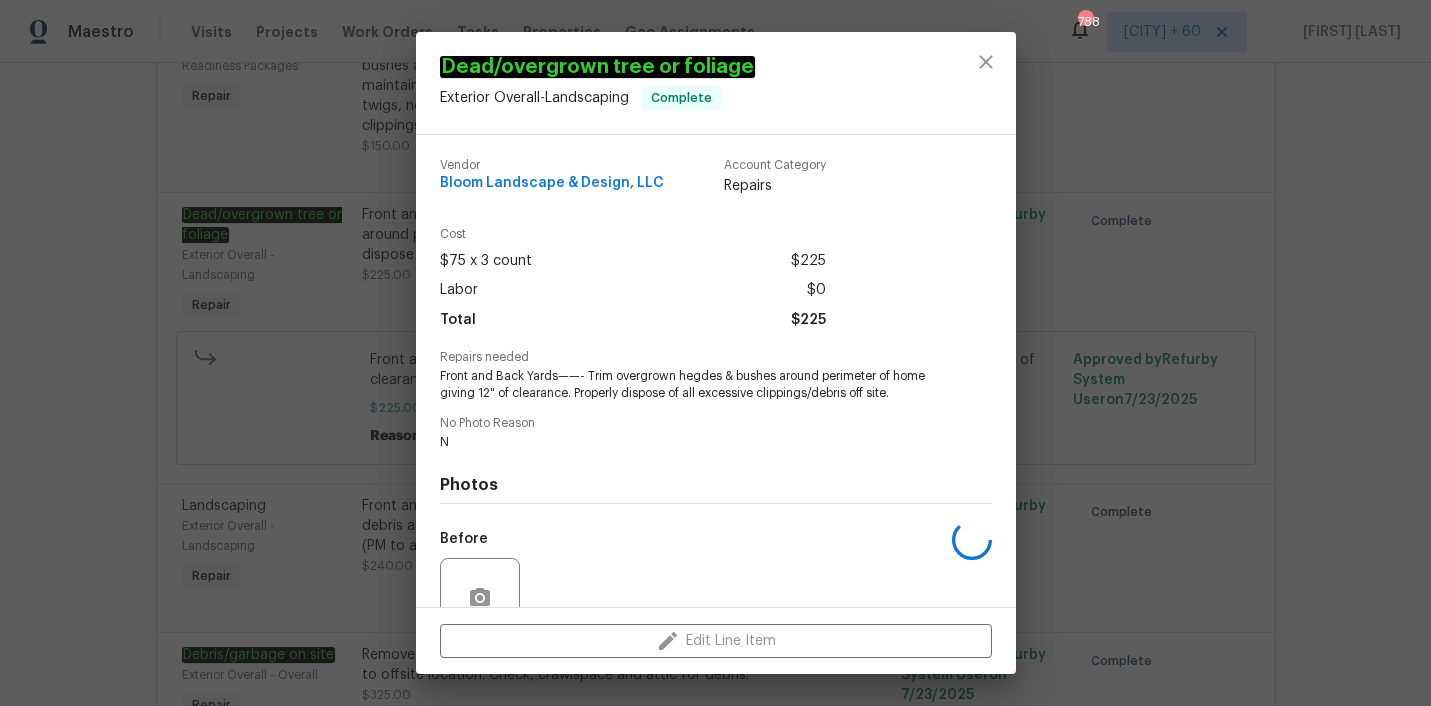 scroll, scrollTop: 181, scrollLeft: 0, axis: vertical 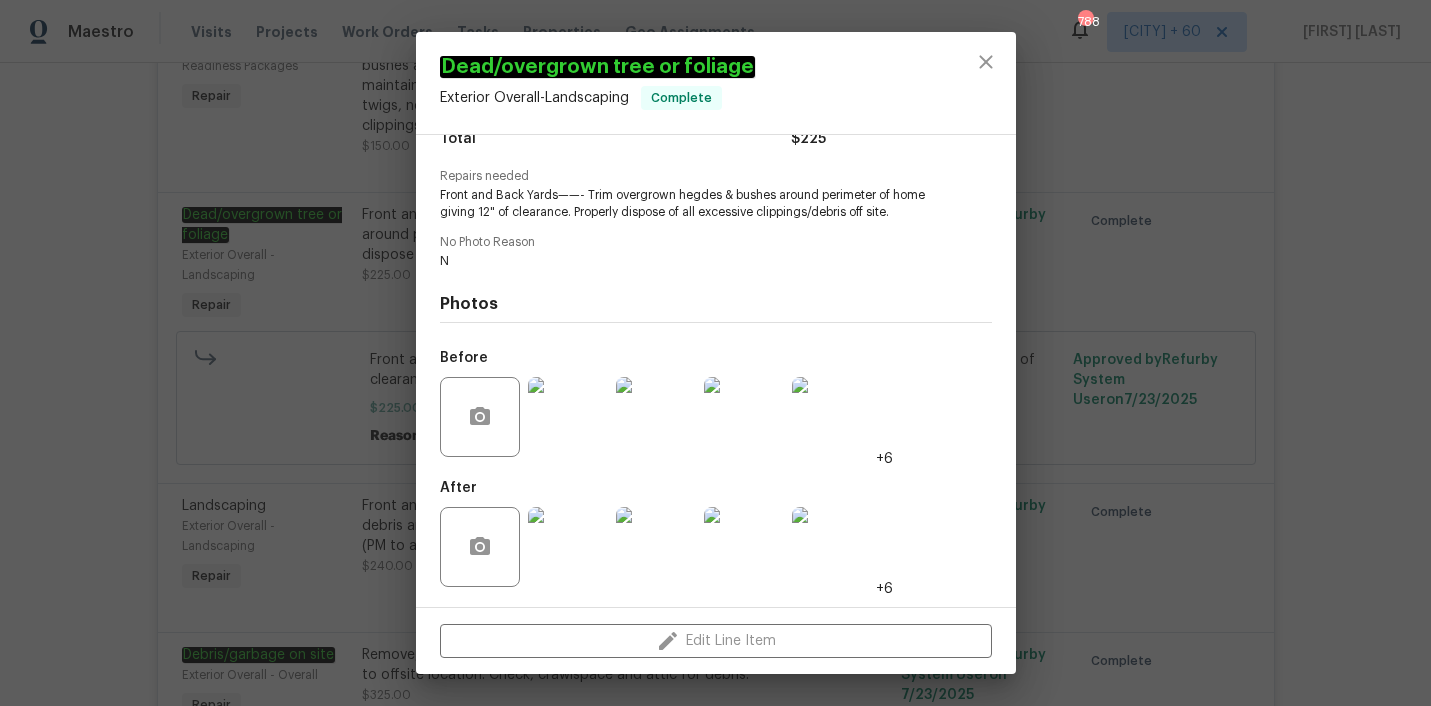 click at bounding box center (568, 417) 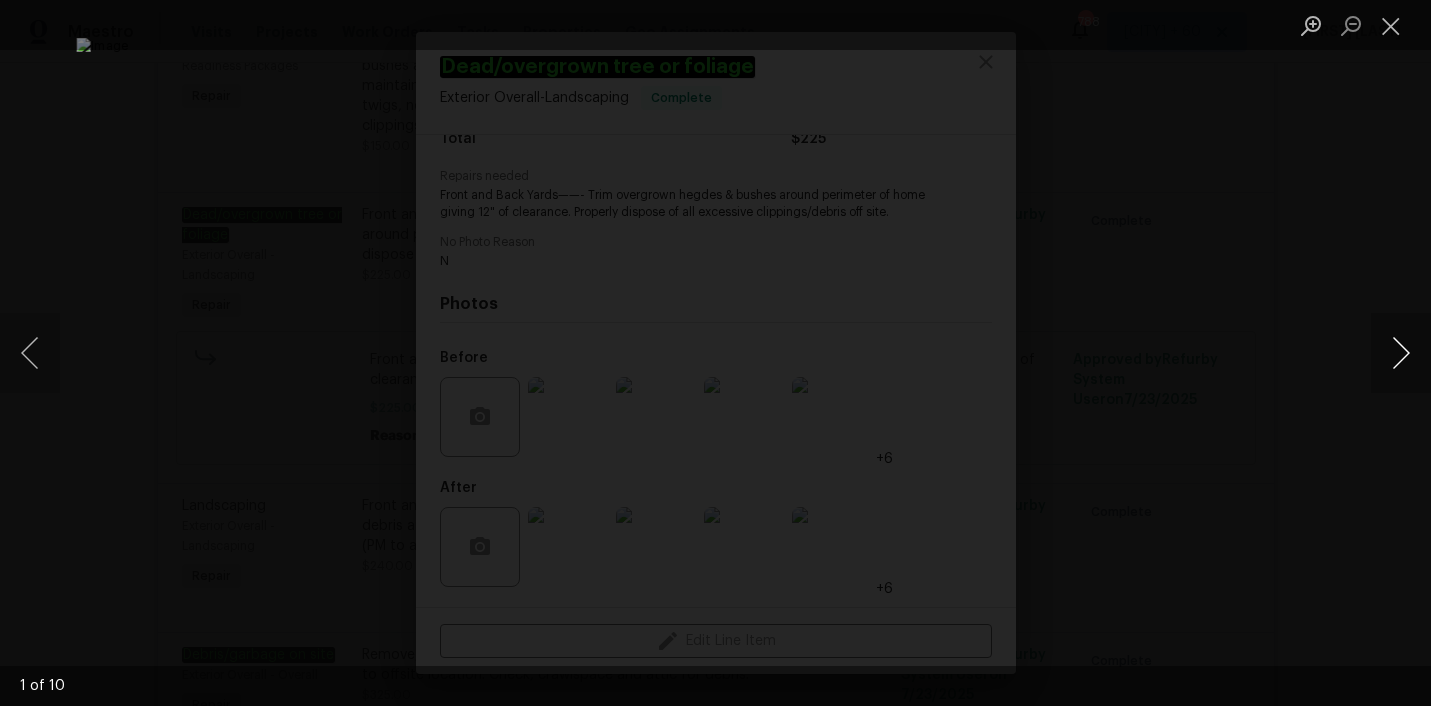 click at bounding box center [1401, 353] 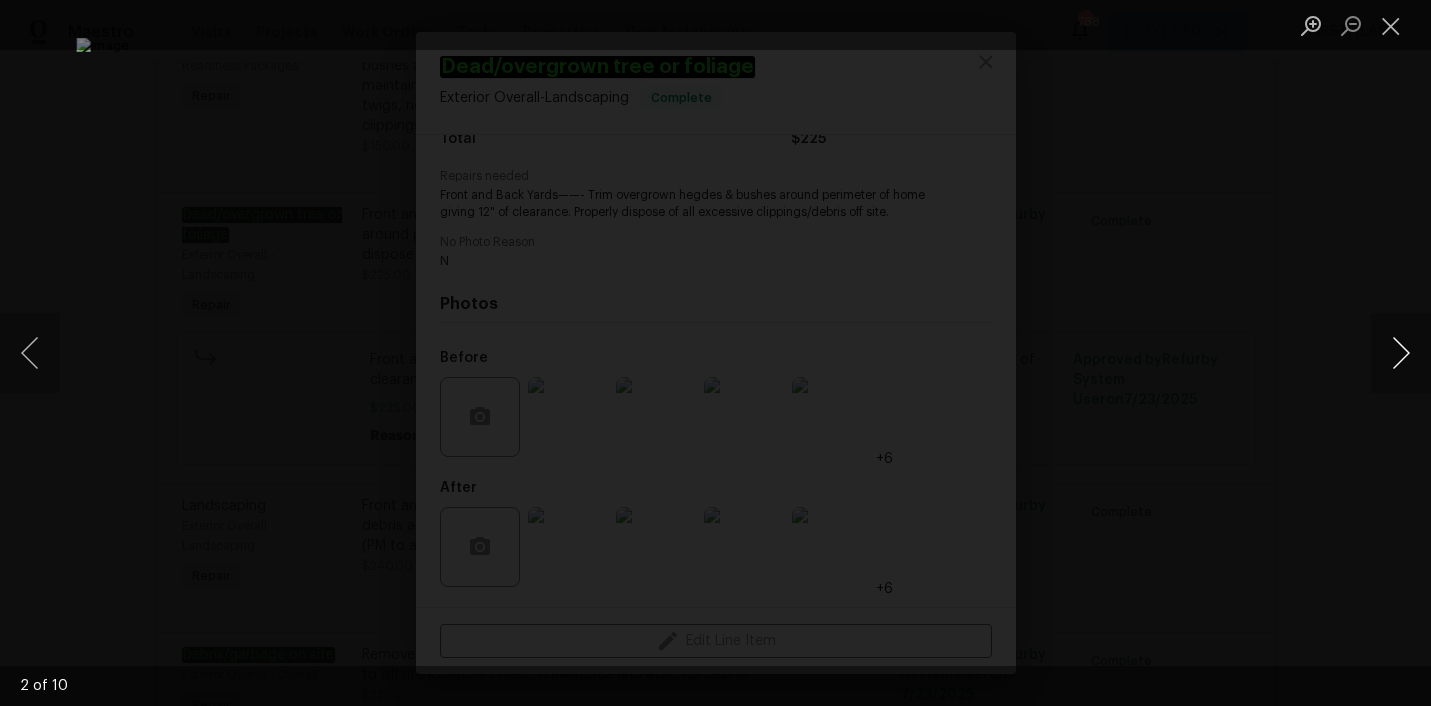 click at bounding box center (1401, 353) 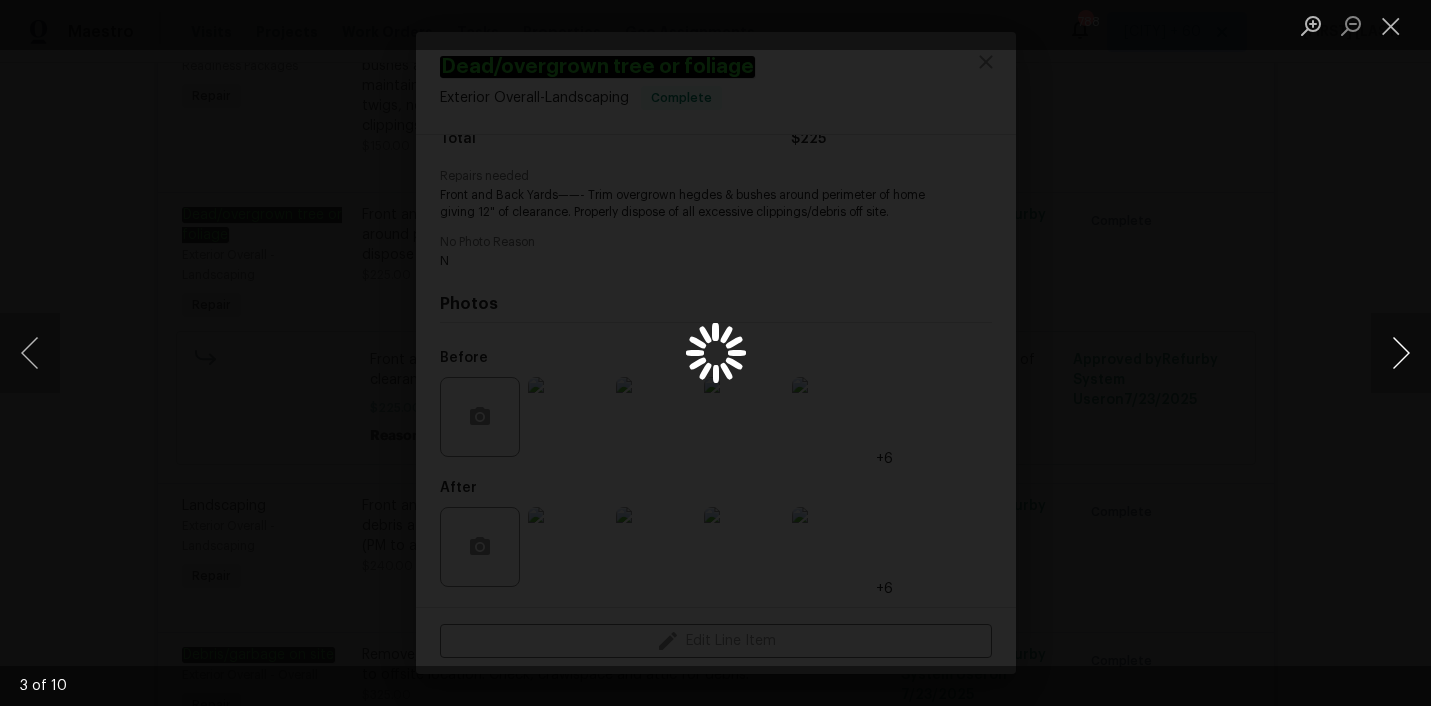 click at bounding box center (1401, 353) 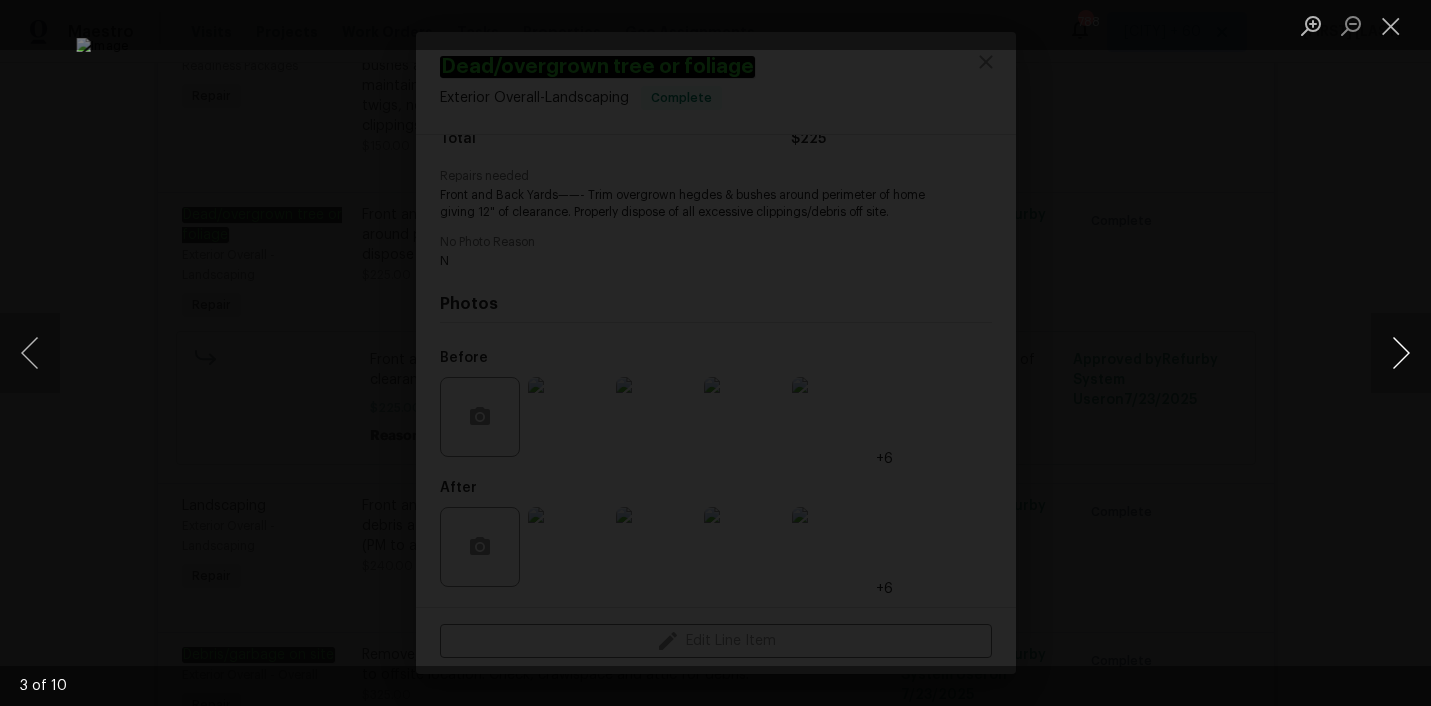 click at bounding box center (1401, 353) 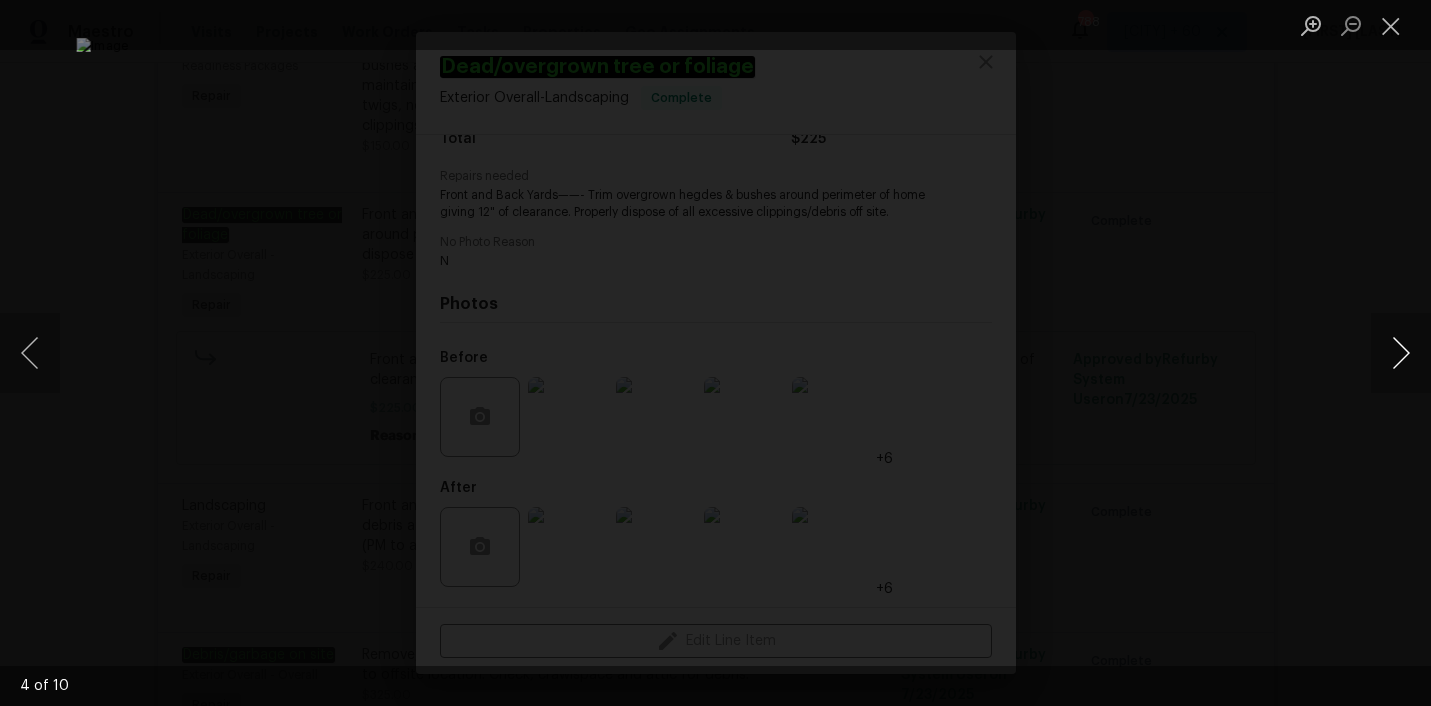 click at bounding box center (1401, 353) 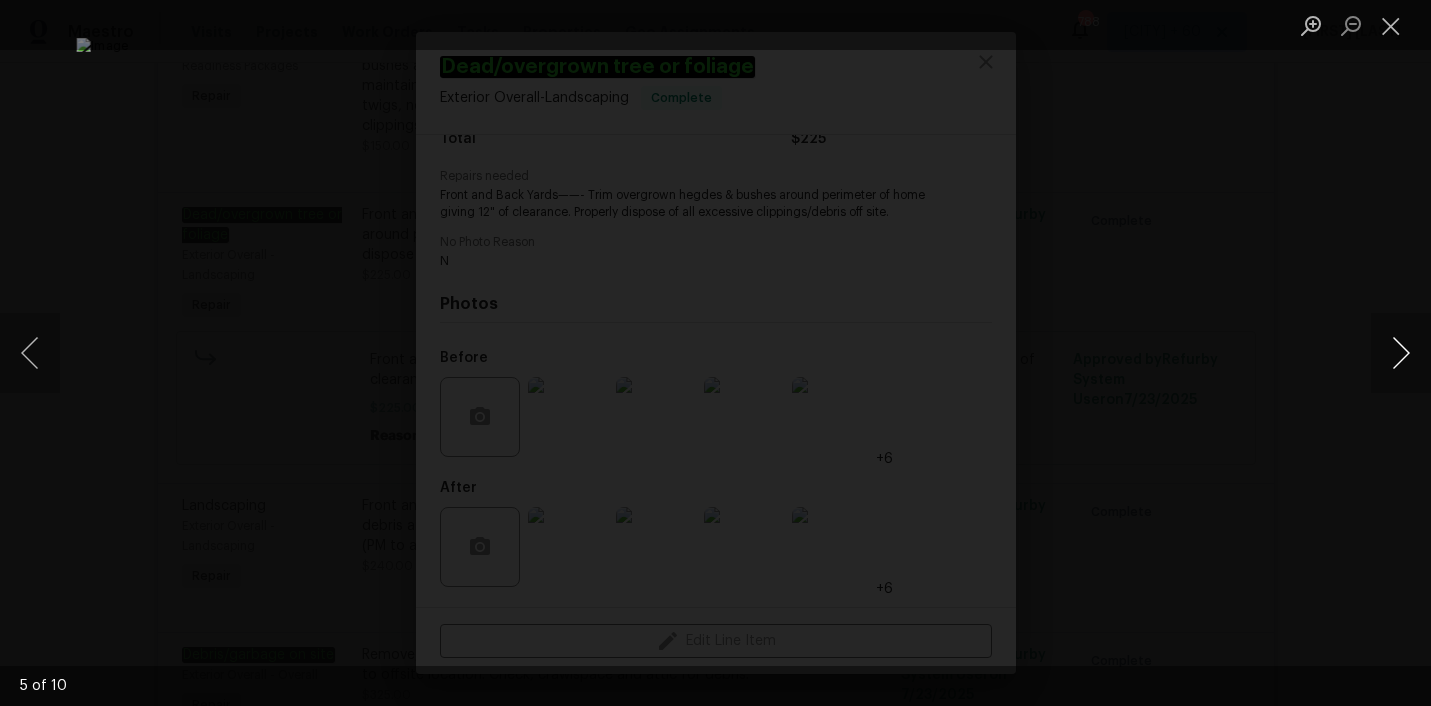 click at bounding box center [1401, 353] 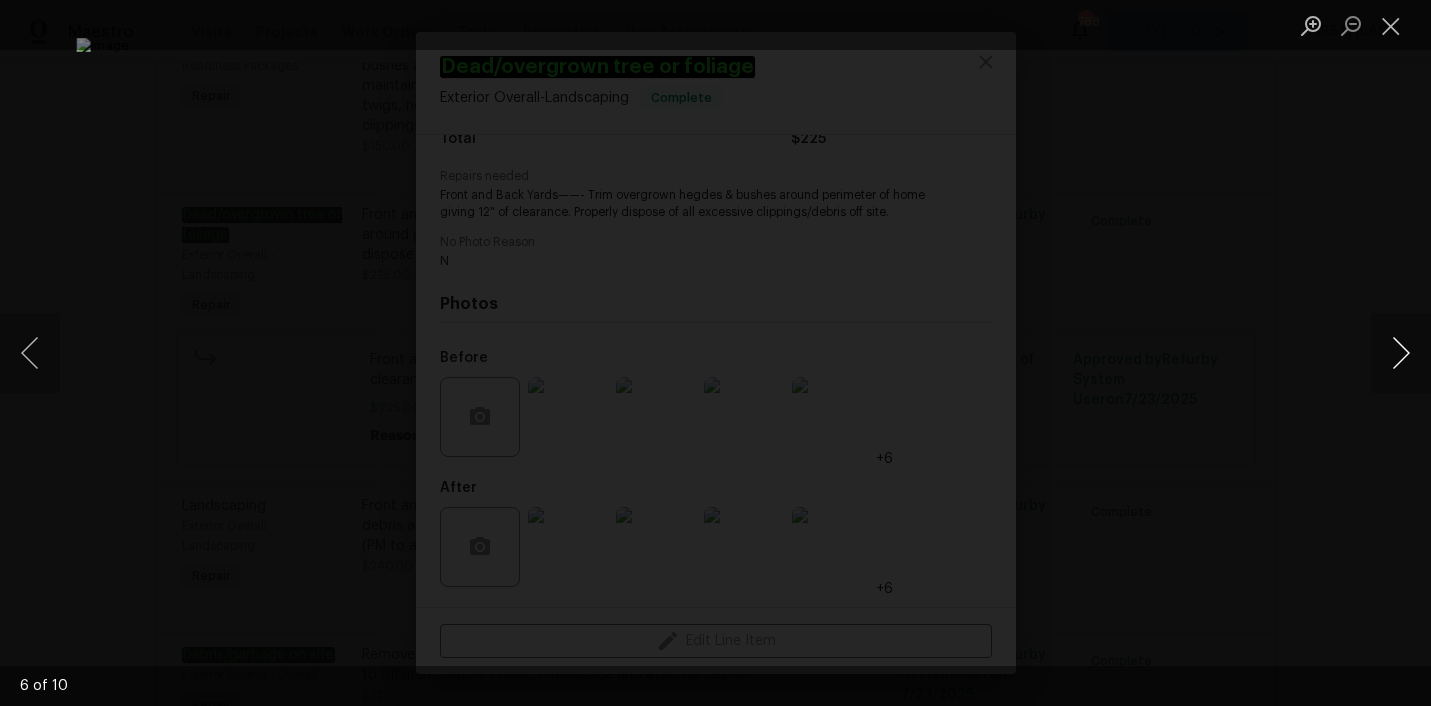 click at bounding box center (1401, 353) 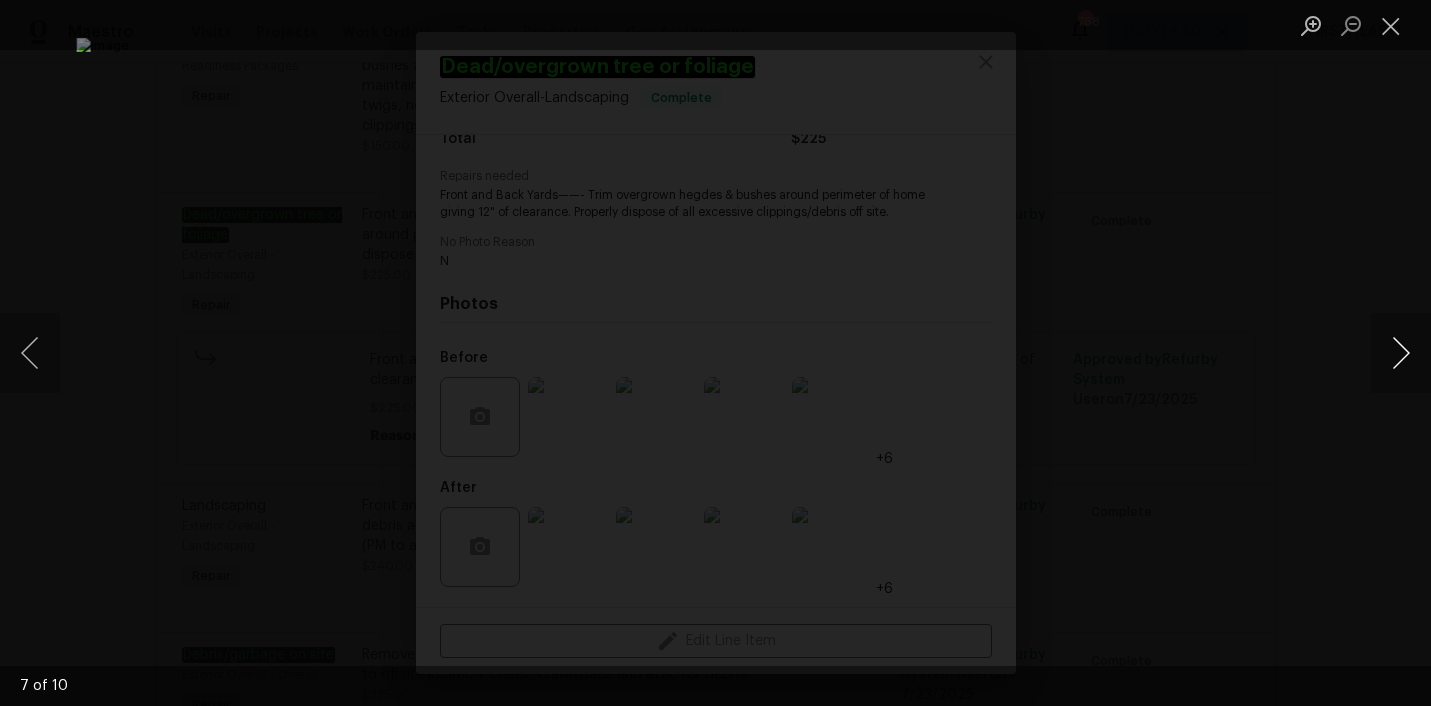 click at bounding box center (1401, 353) 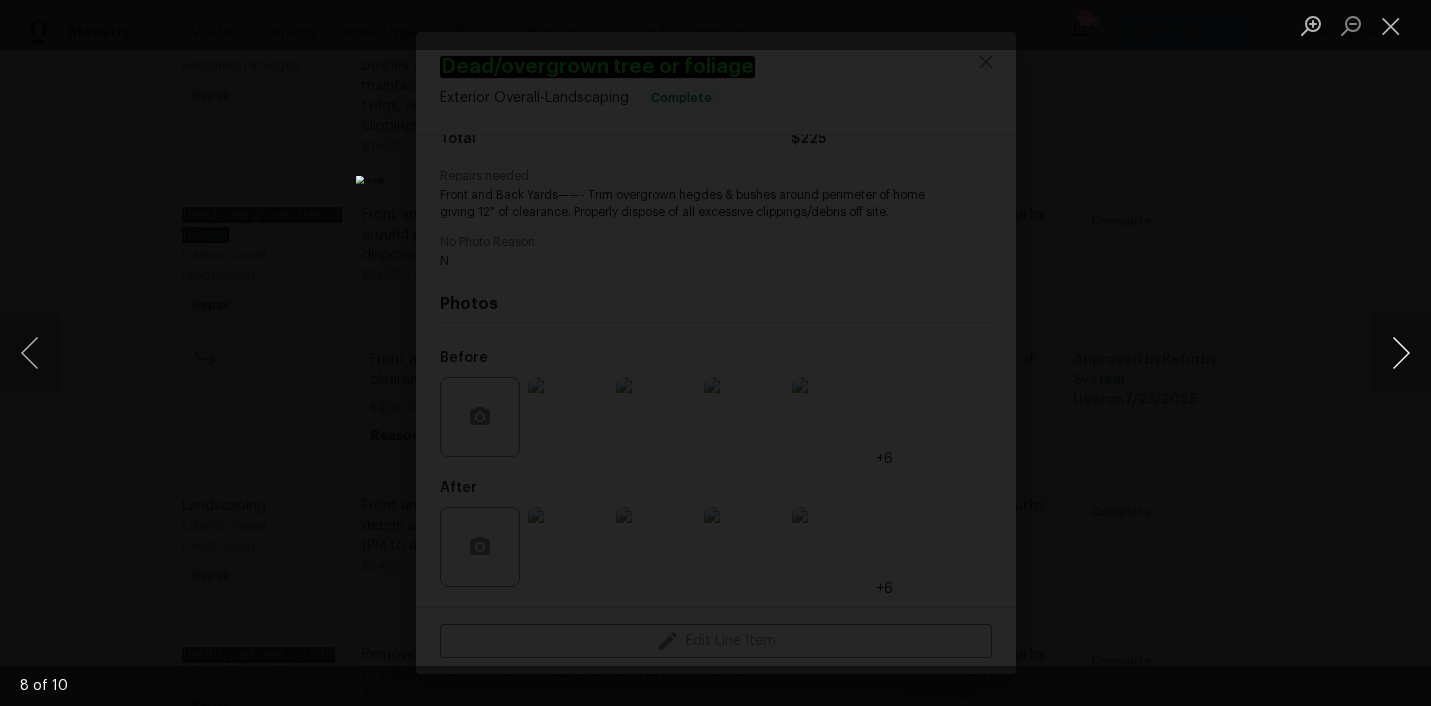 click at bounding box center [1401, 353] 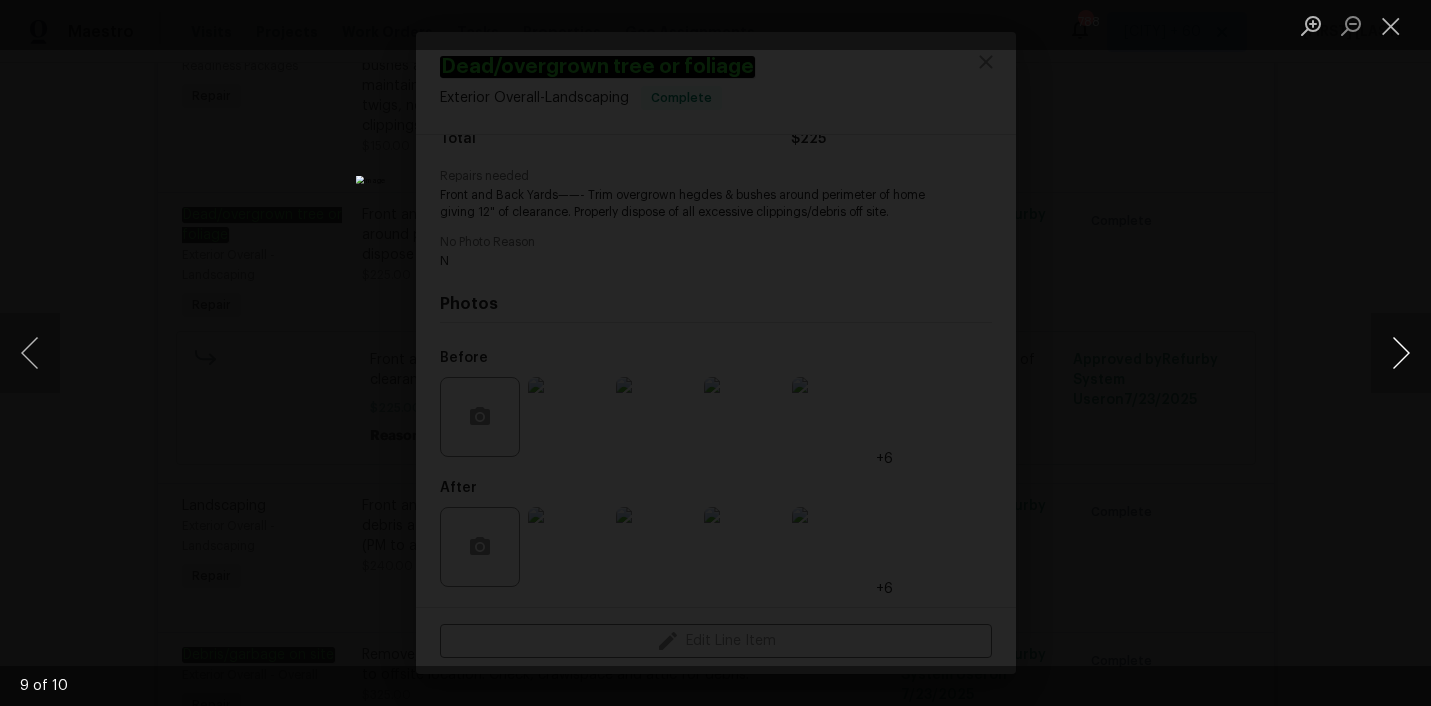 click at bounding box center [1401, 353] 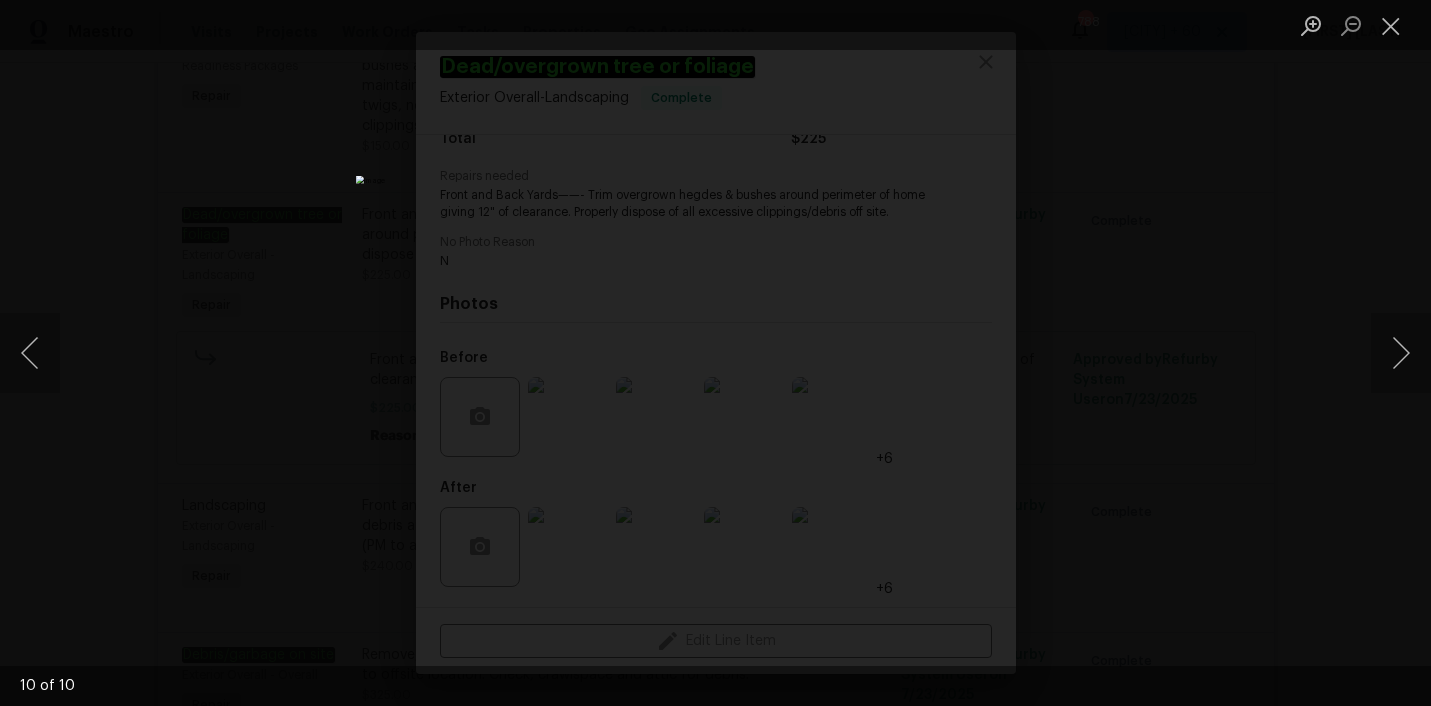 click at bounding box center (715, 353) 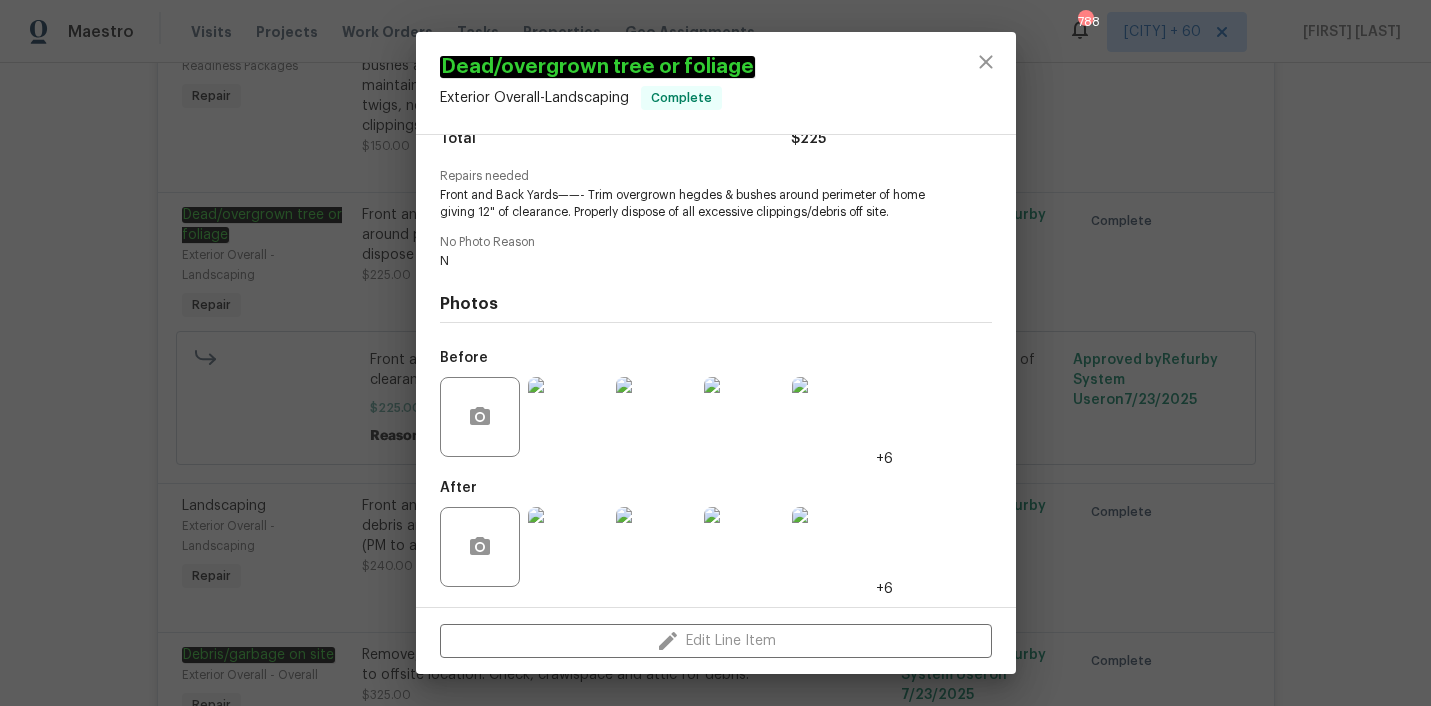 click on "Dead/overgrown tree or foliage Exterior Overall  -  Landscaping Complete Vendor Bloom Landscape & Design, LLC Account Category Repairs Cost $75 x 3 count $225 Labor $0 Total $225 Repairs needed Front and Back Yards——-
Trim overgrown hegdes & bushes around perimeter of home giving 12" of clearance. Properly dispose of all excessive clippings/debris off site. No Photo Reason N Photos Before  +6 After  +6  Edit Line Item" at bounding box center [715, 353] 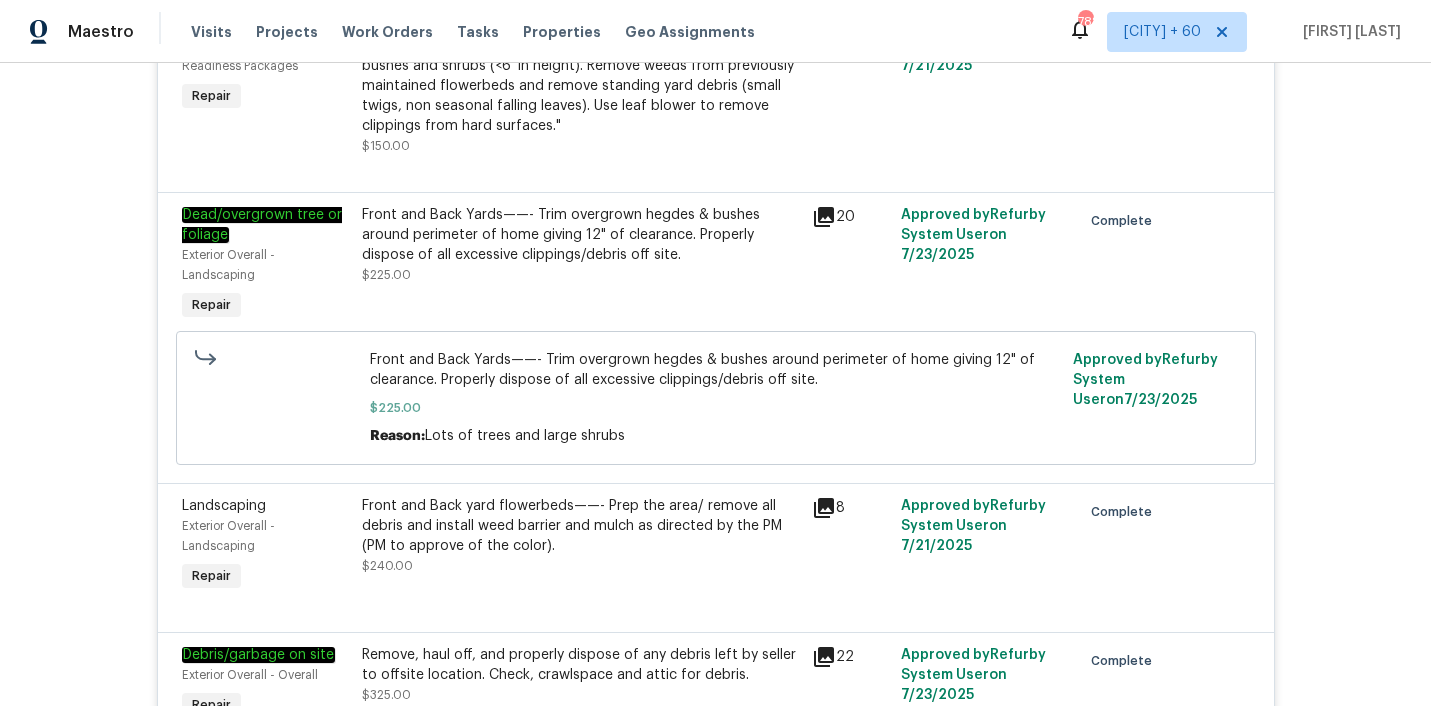 click on "Front and Back yard flowerbeds——-
Prep the area/ remove all debris and install weed barrier and mulch as directed by the PM (PM to approve of the color)." at bounding box center (581, 526) 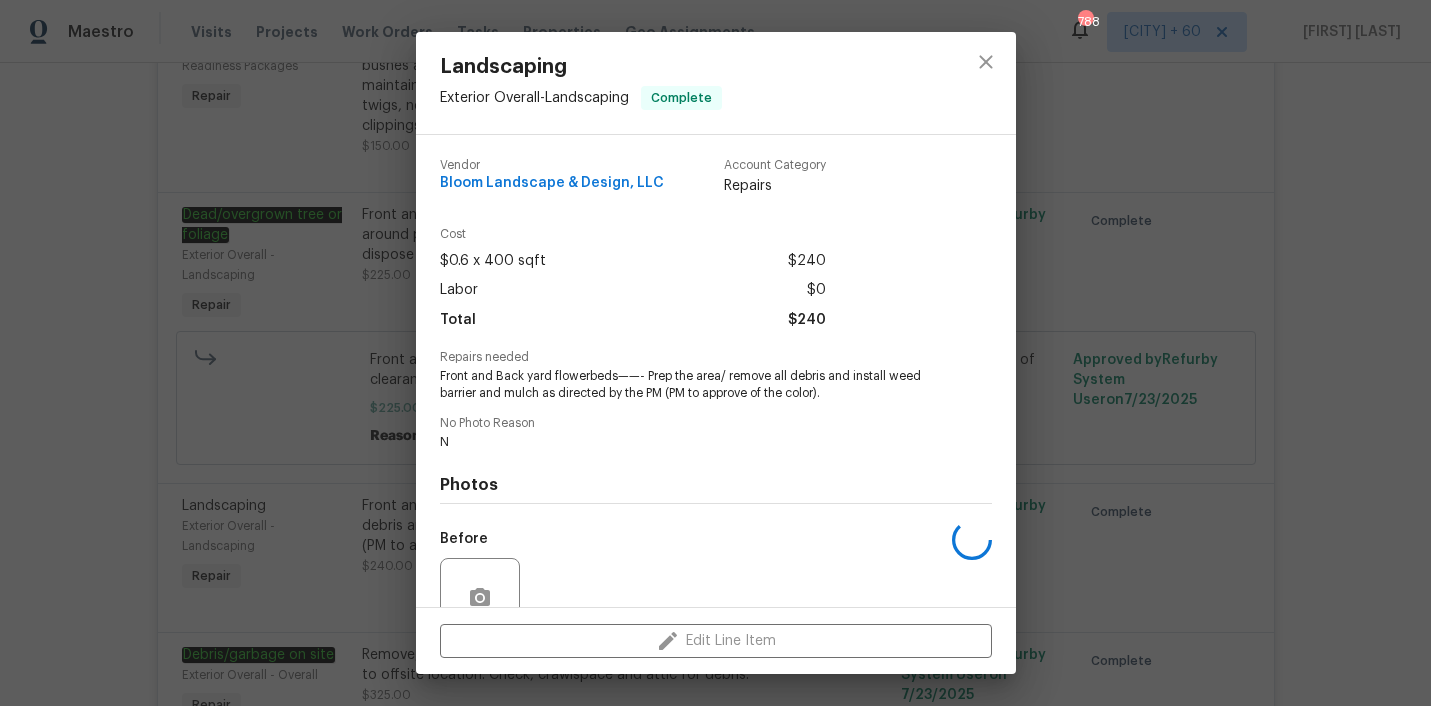 scroll, scrollTop: 181, scrollLeft: 0, axis: vertical 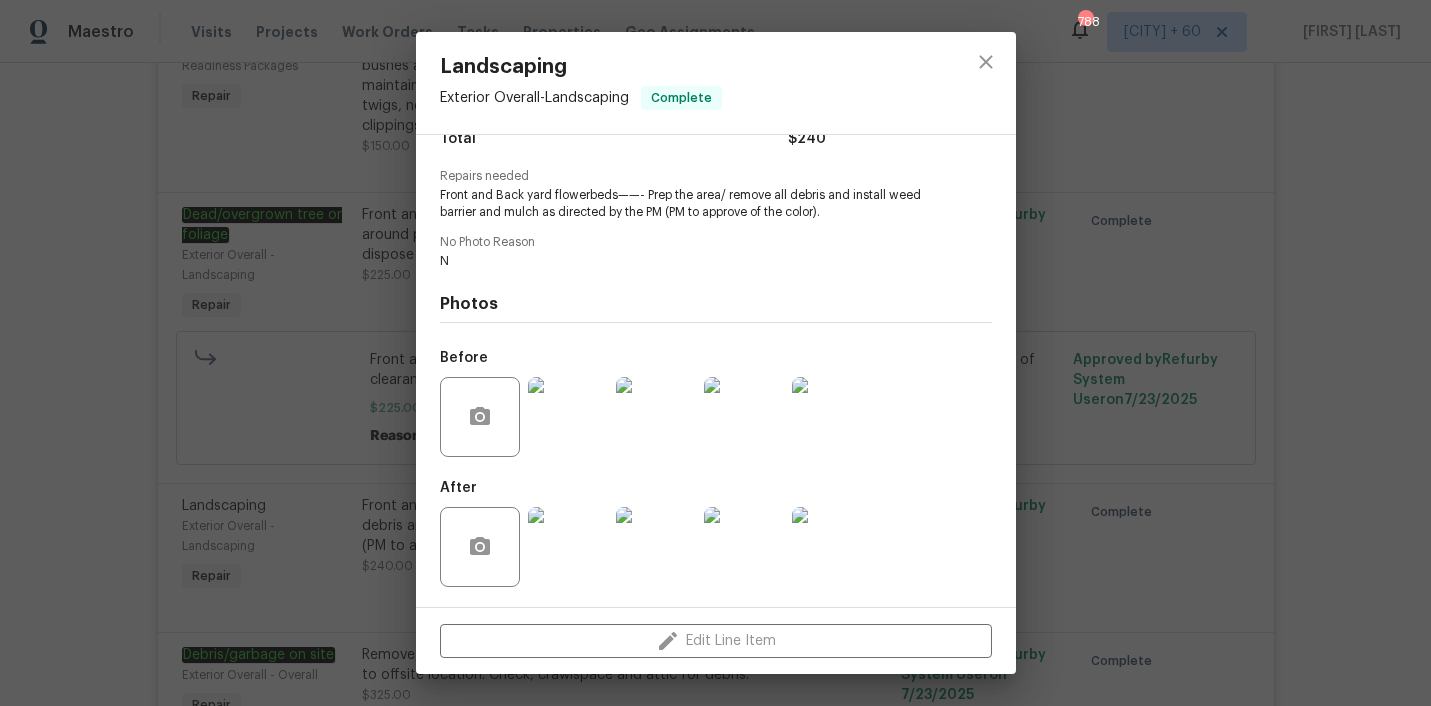 click at bounding box center (568, 547) 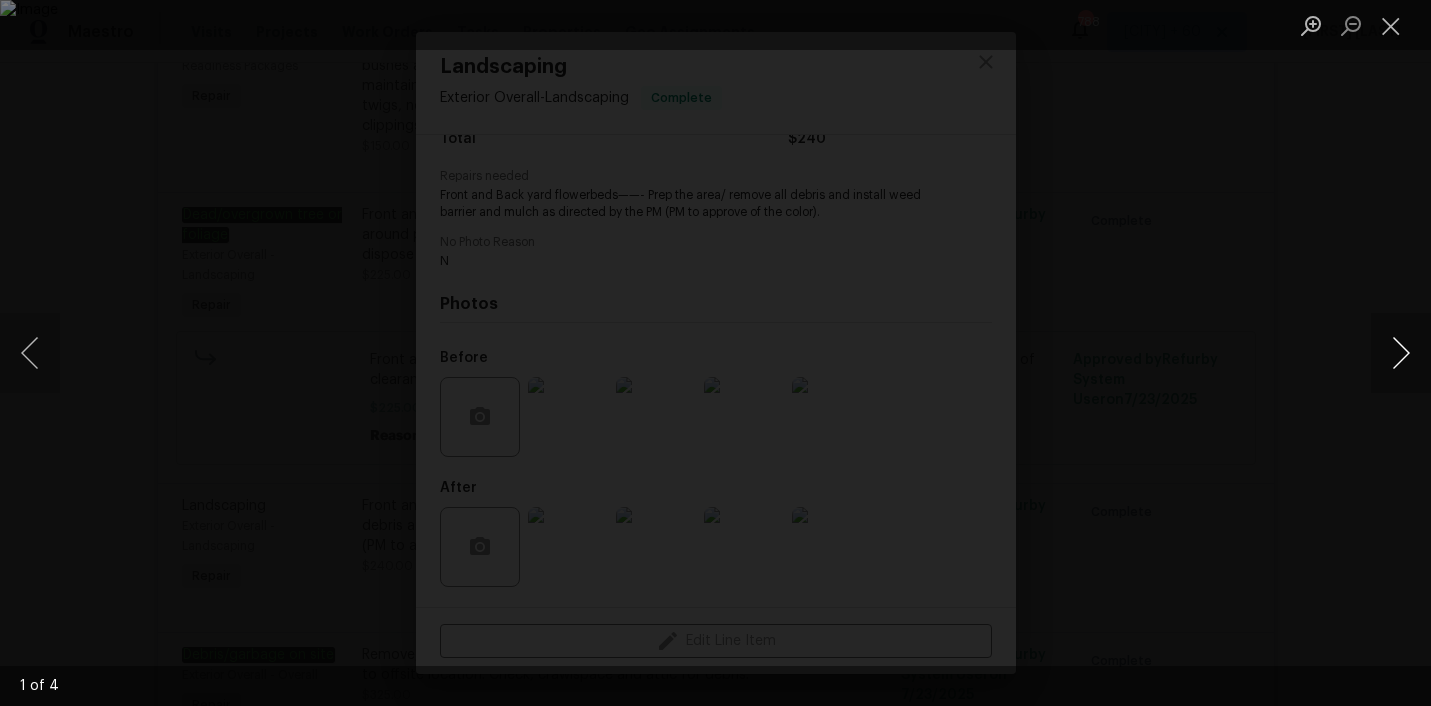 click at bounding box center (1401, 353) 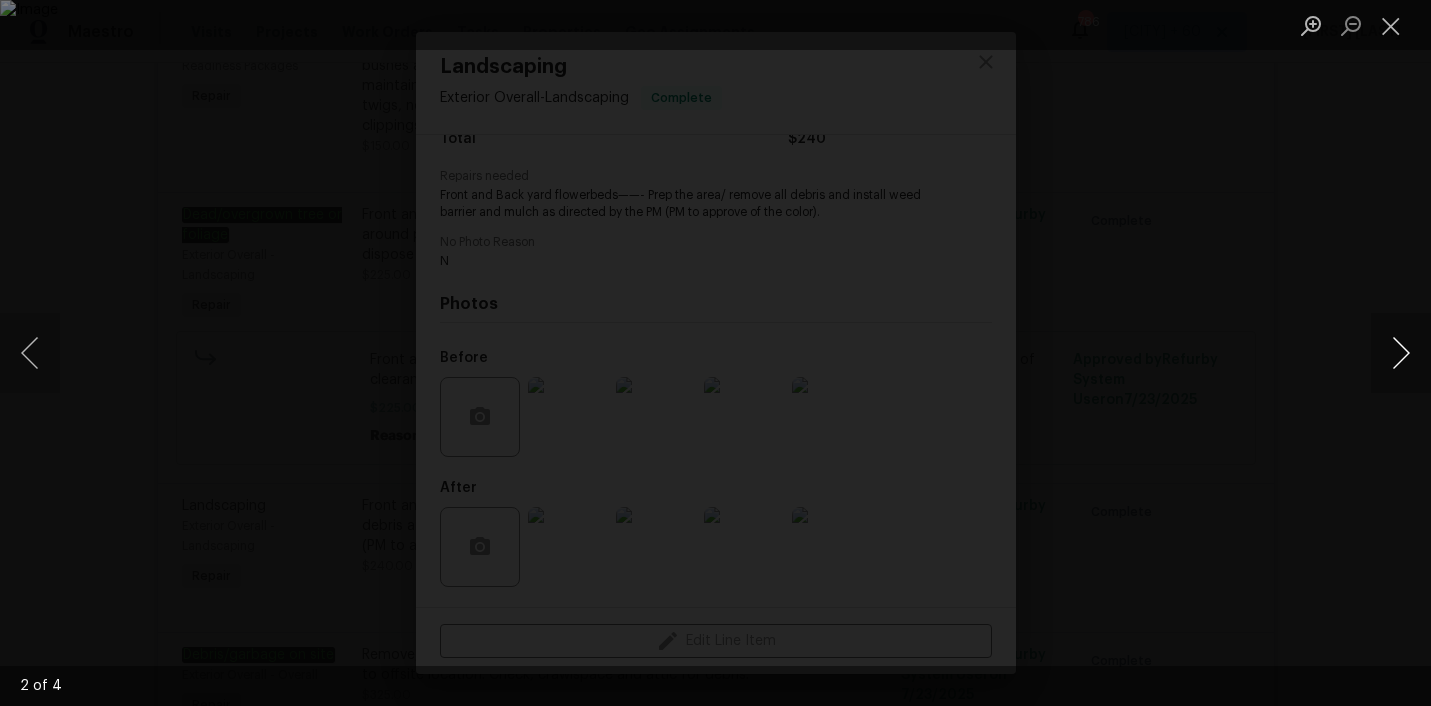 click at bounding box center [1401, 353] 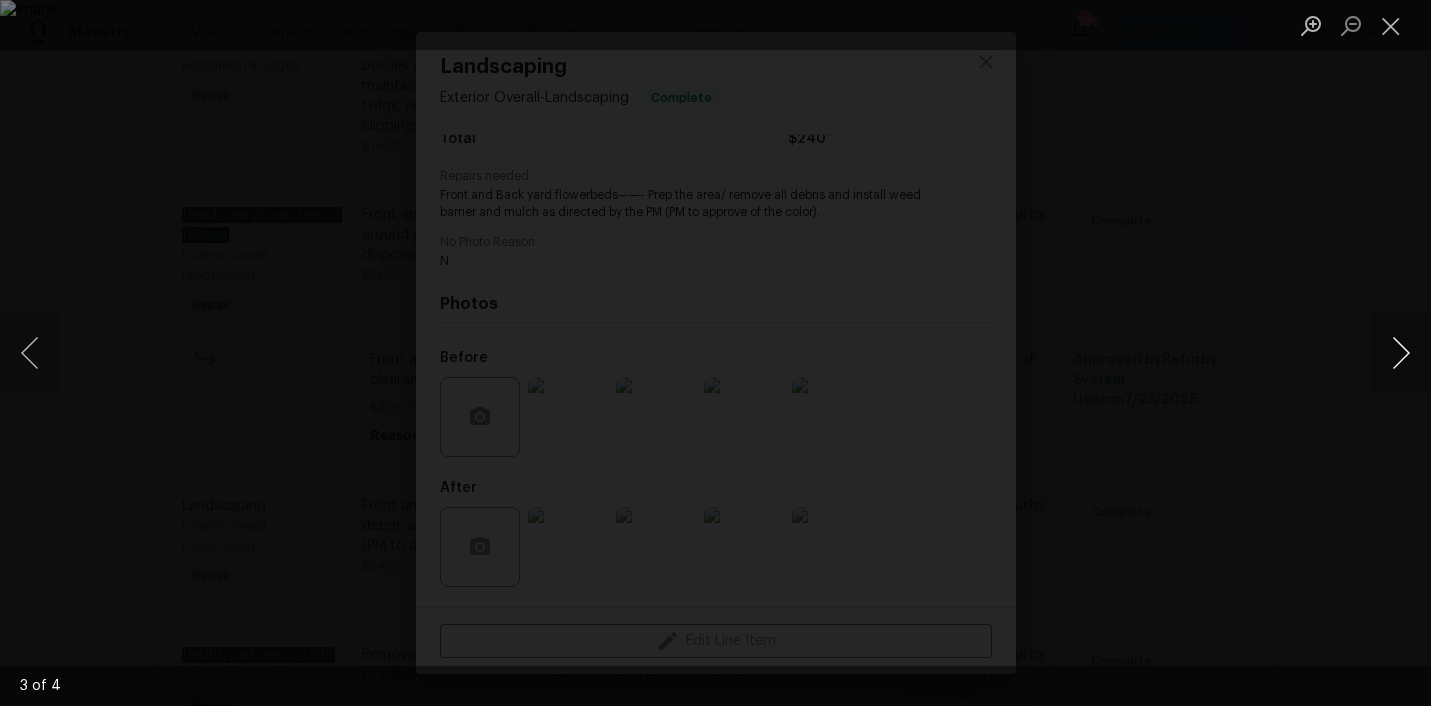 click at bounding box center [1401, 353] 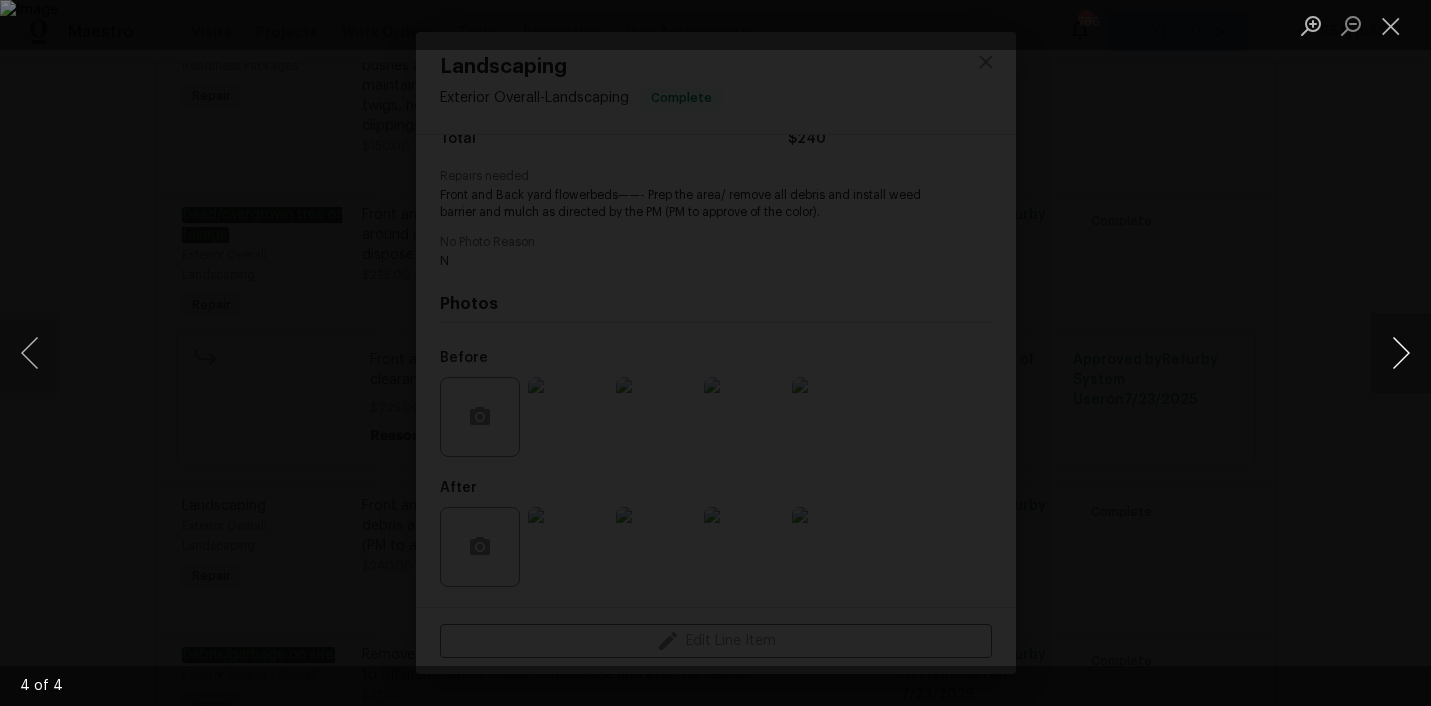 click at bounding box center [1401, 353] 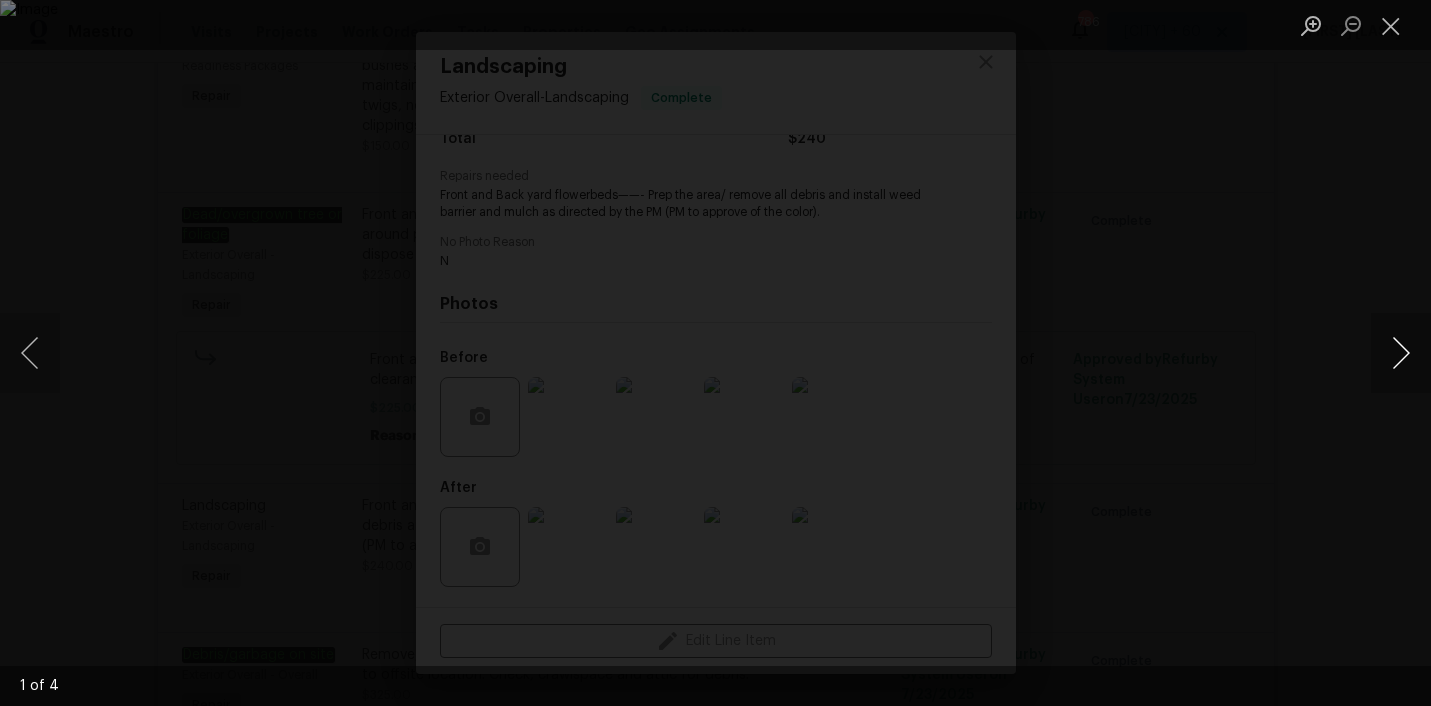 click at bounding box center [1401, 353] 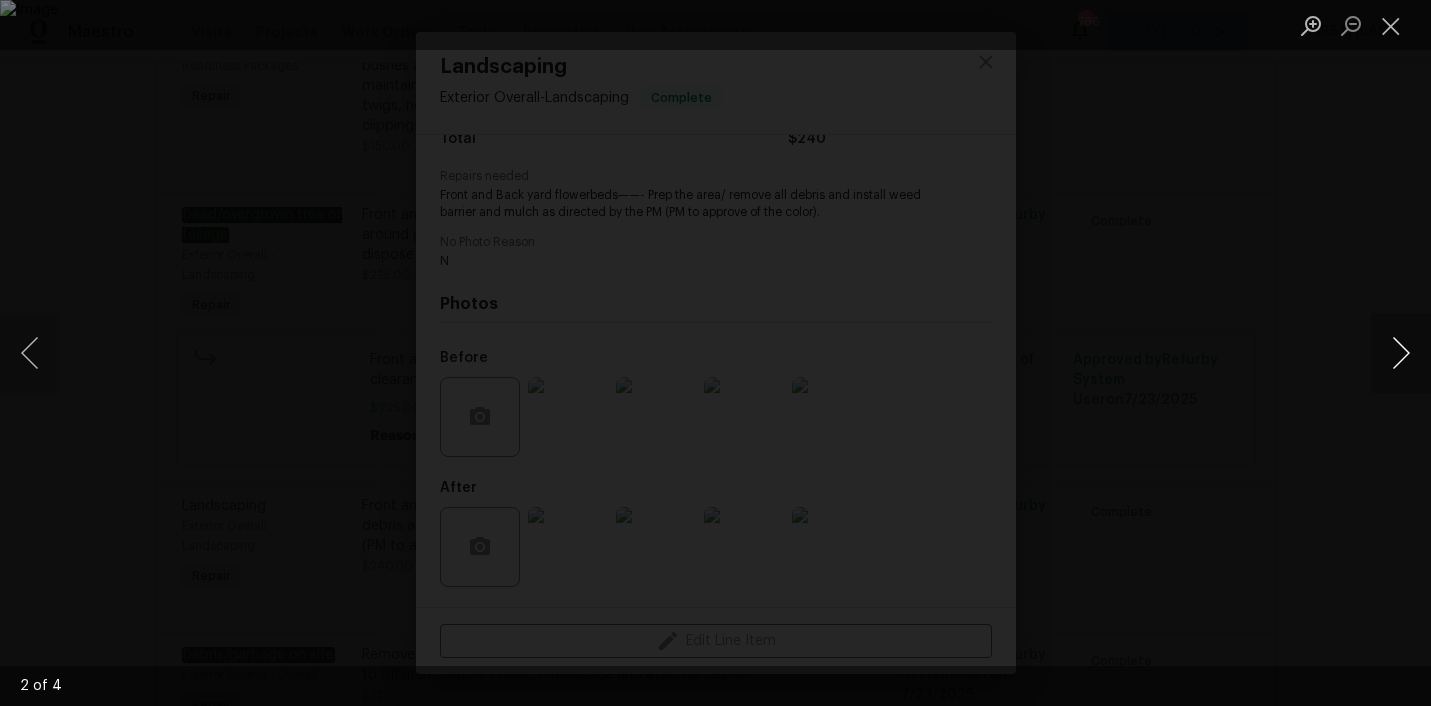 click at bounding box center [1401, 353] 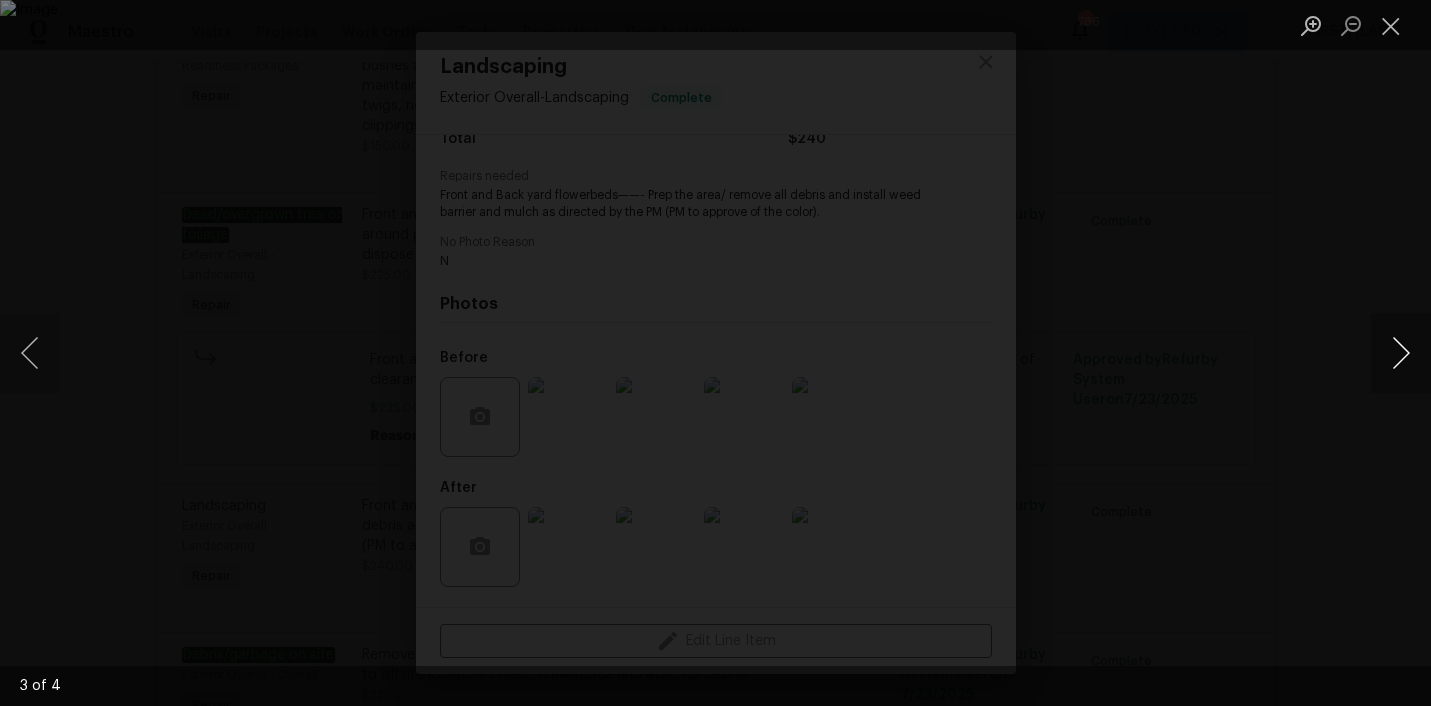 click at bounding box center [1401, 353] 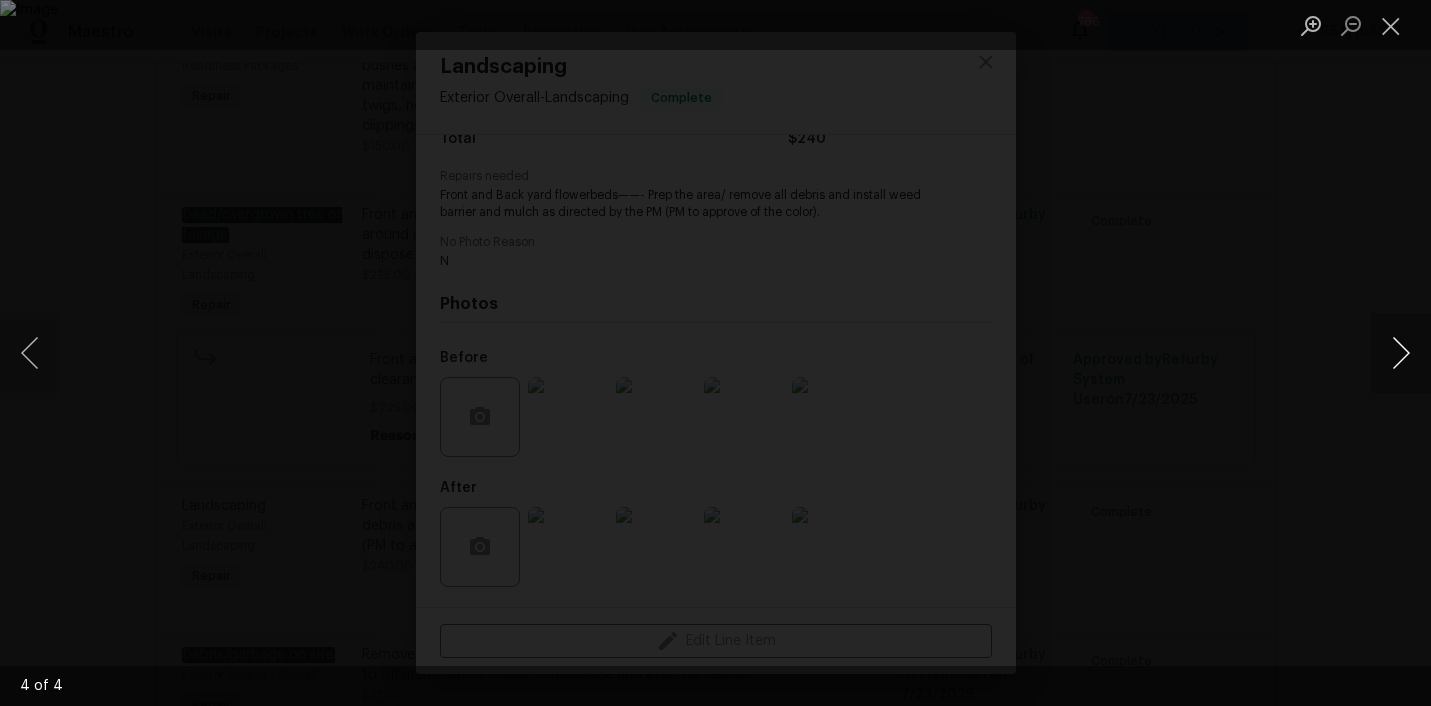 click at bounding box center (1401, 353) 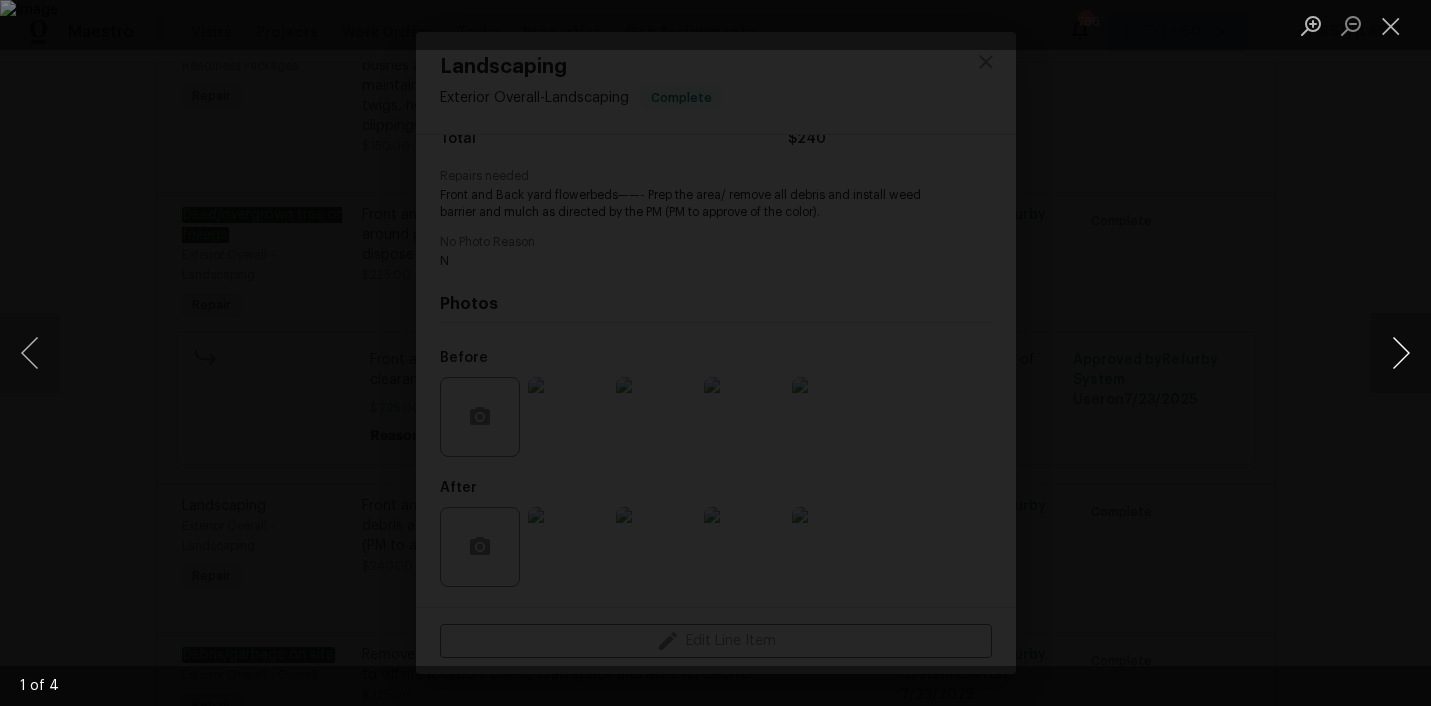 click at bounding box center (1401, 353) 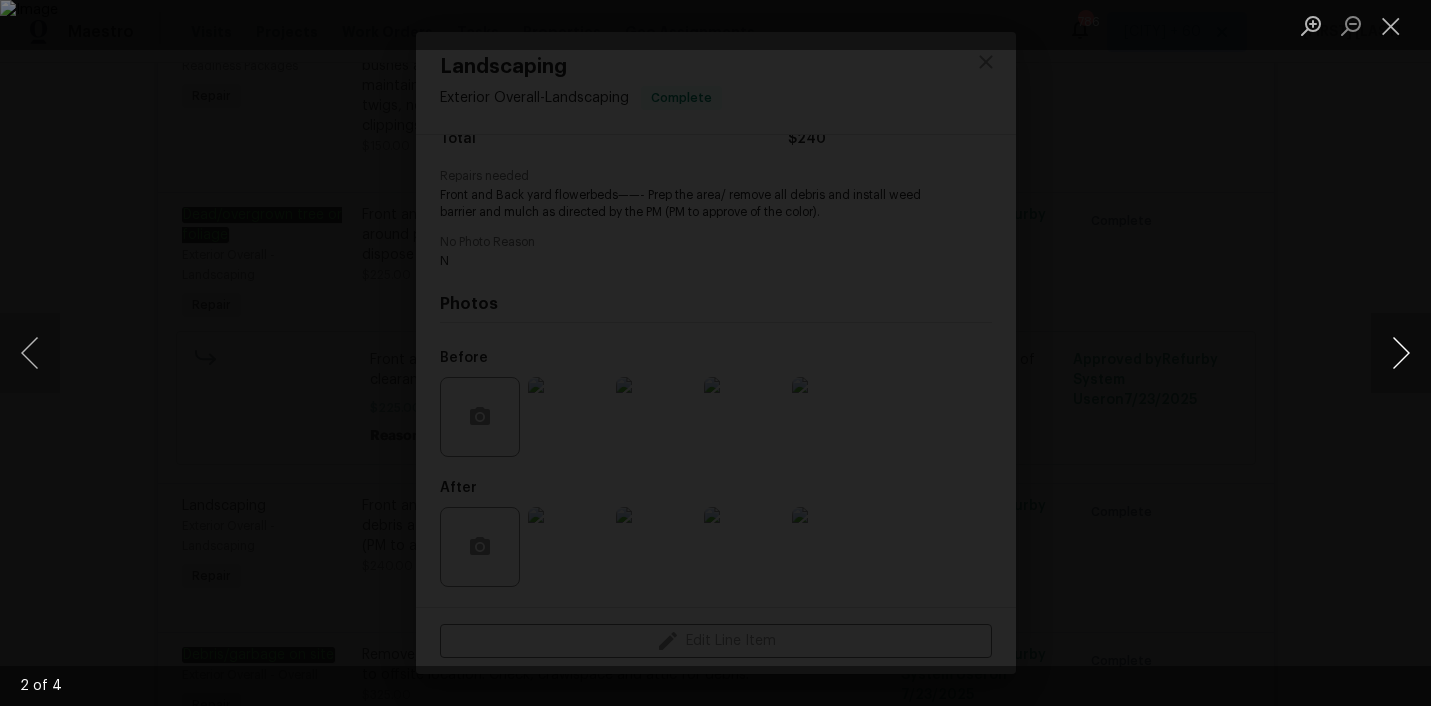 click at bounding box center [1401, 353] 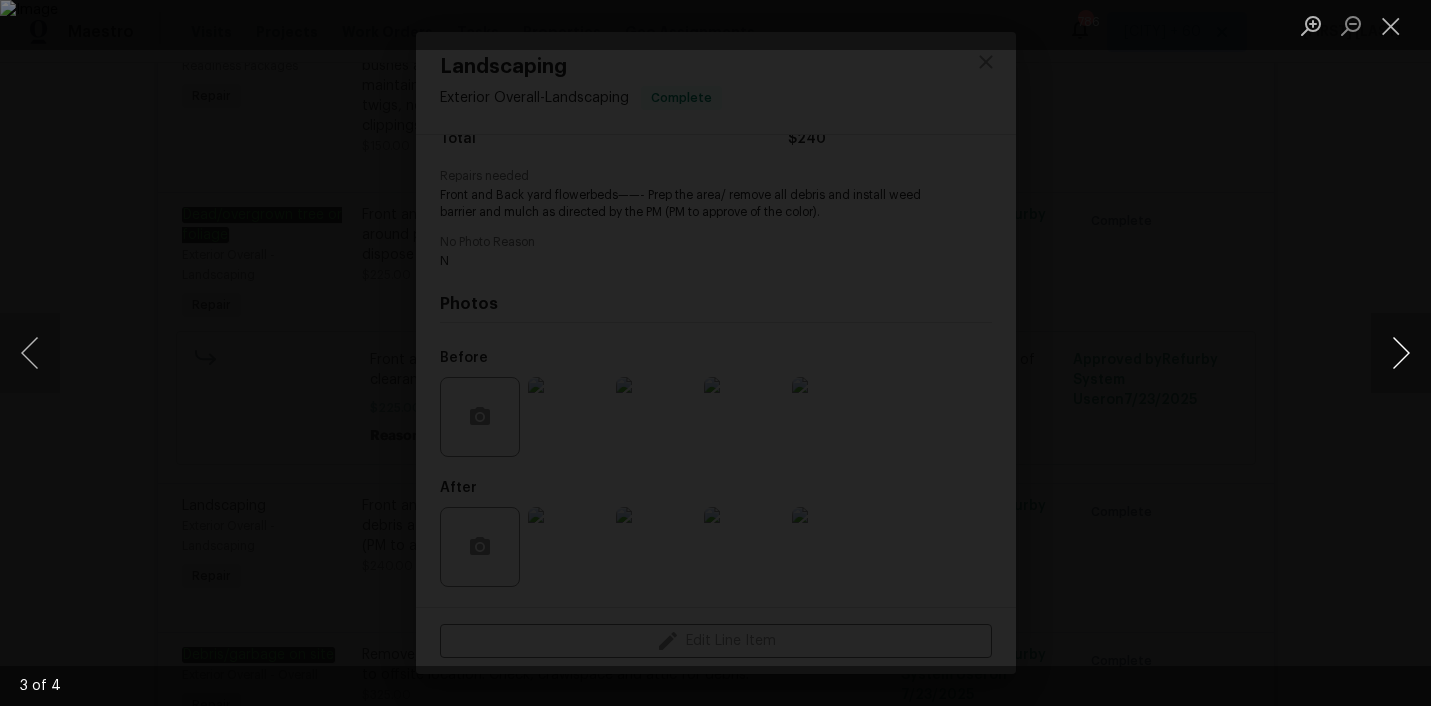 click at bounding box center (1401, 353) 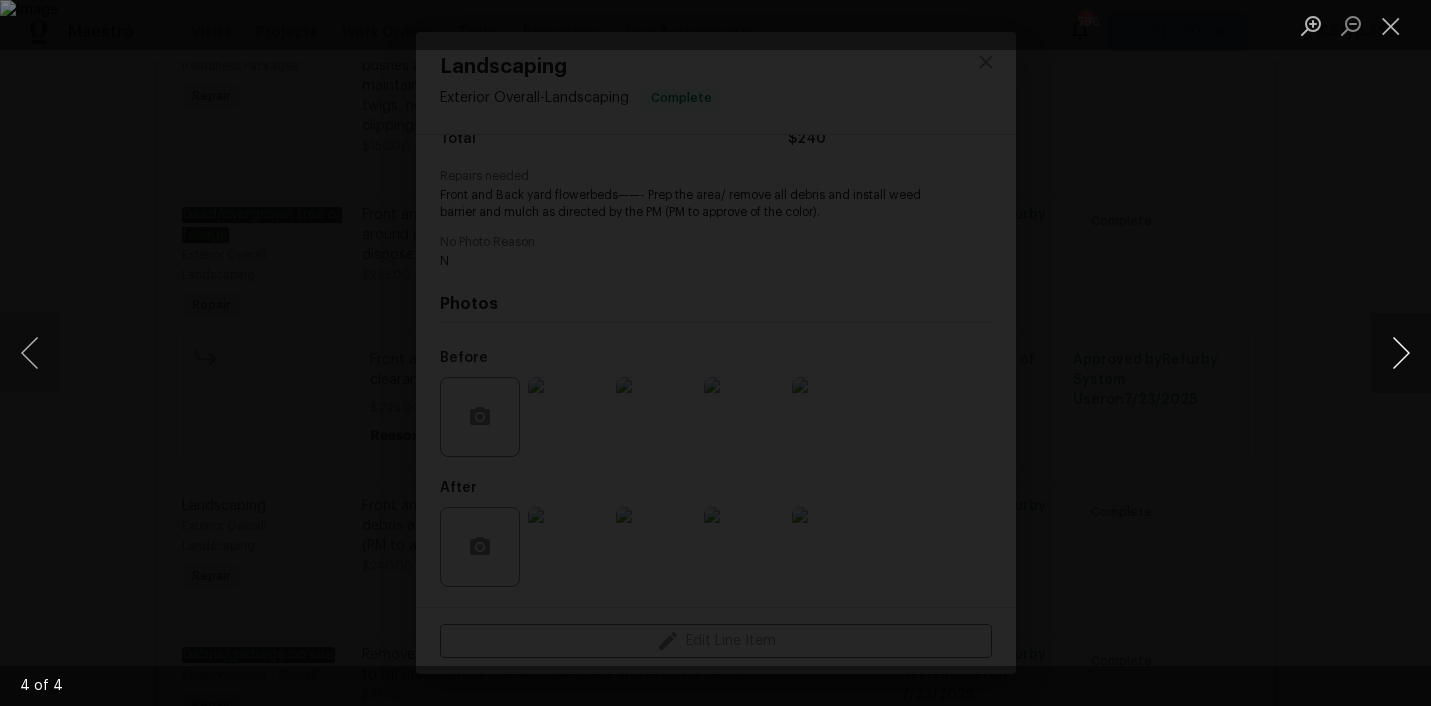 click at bounding box center [1401, 353] 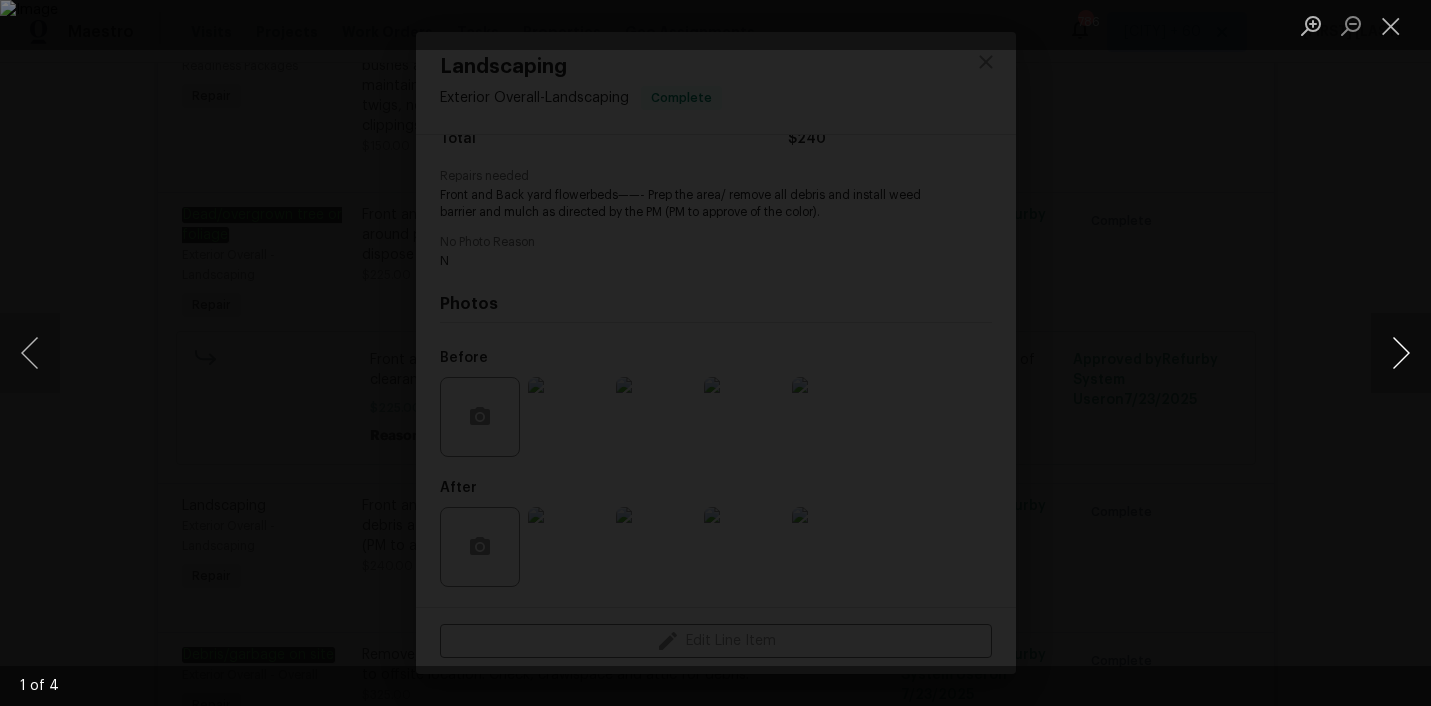 click at bounding box center [1401, 353] 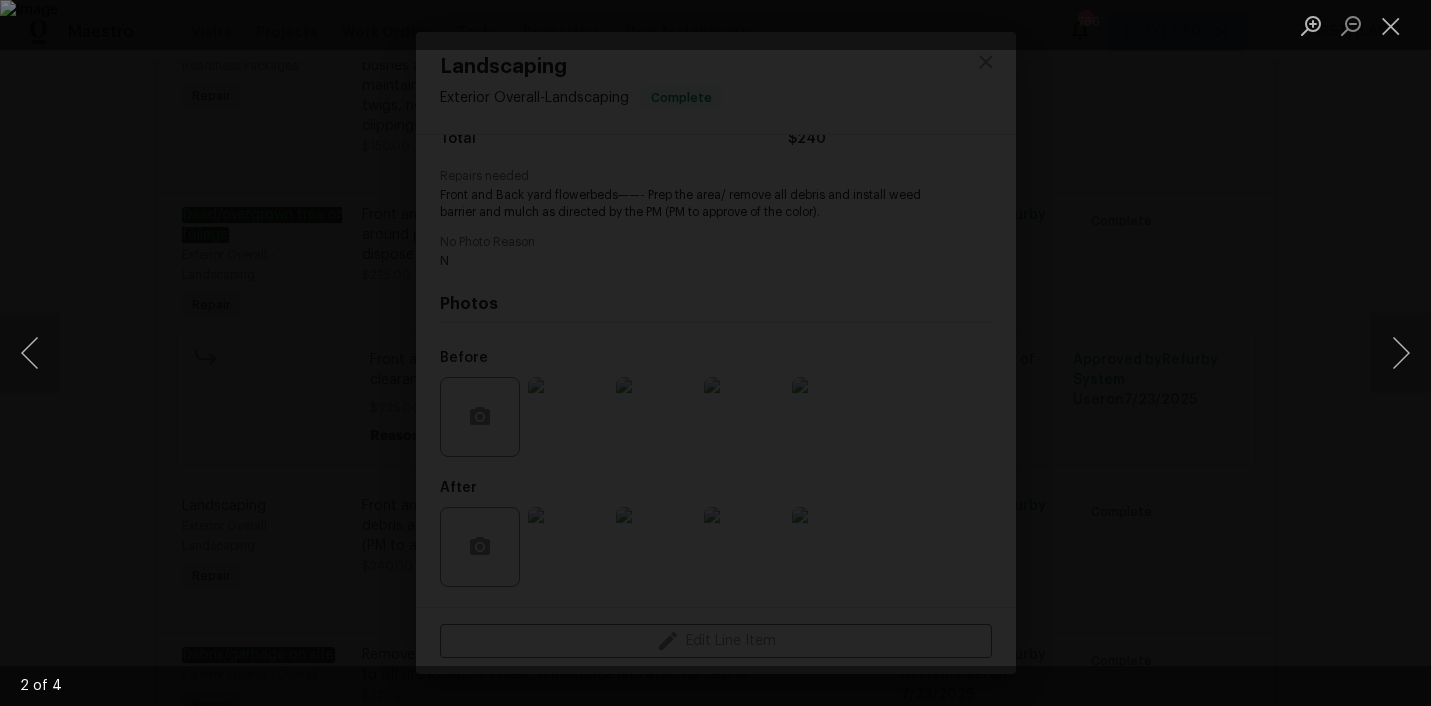 click at bounding box center [715, 353] 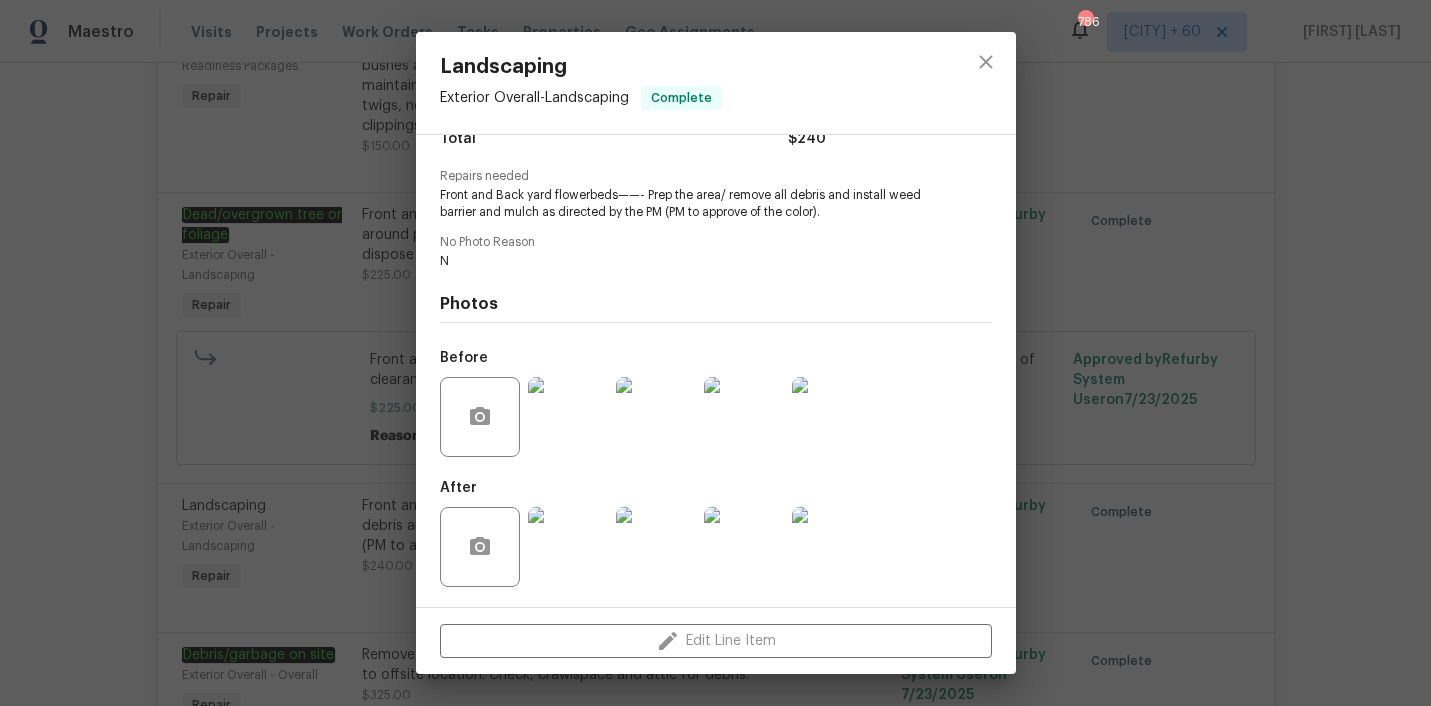 click on "Landscaping Exterior Overall  -  Landscaping Complete Vendor Bloom Landscape & Design, LLC Account Category Repairs Cost $0.6 x 400 sqft $240 Labor $0 Total $240 Repairs needed Front and Back yard flowerbeds——-
Prep the area/ remove all debris and install weed barrier and mulch as directed by the PM (PM to approve of the color). No Photo Reason N Photos Before After  Edit Line Item" at bounding box center (715, 353) 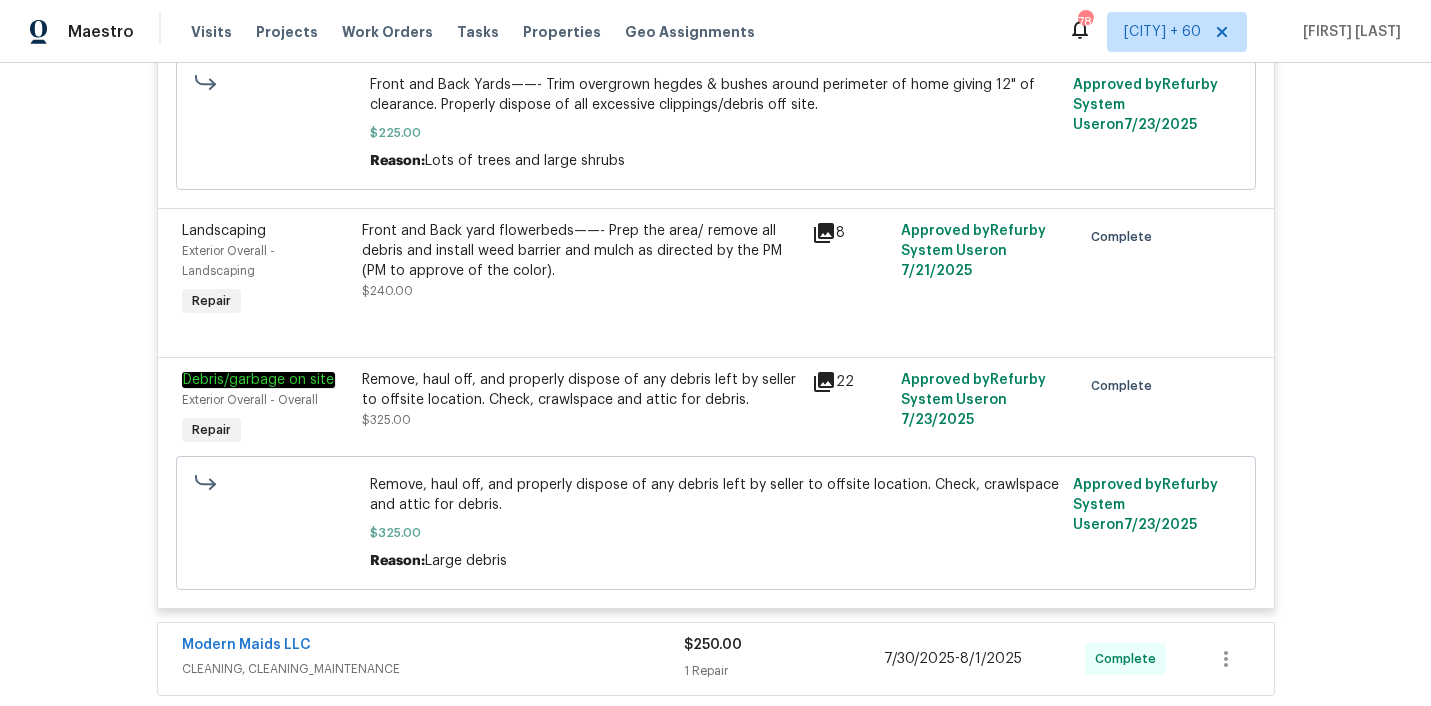 scroll, scrollTop: 1442, scrollLeft: 0, axis: vertical 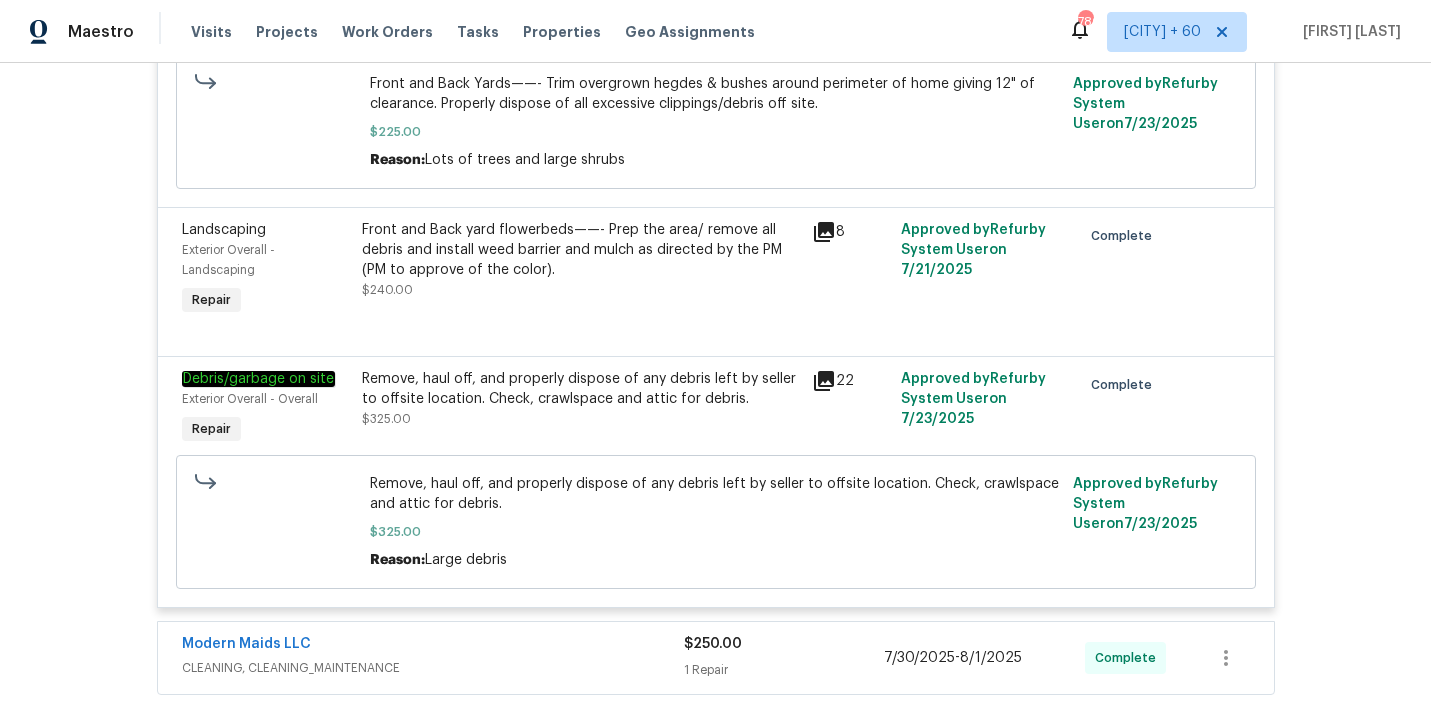 click on "Remove, haul off, and properly dispose of any debris left by seller to offsite location. Check, crawlspace and attic for debris." at bounding box center [581, 389] 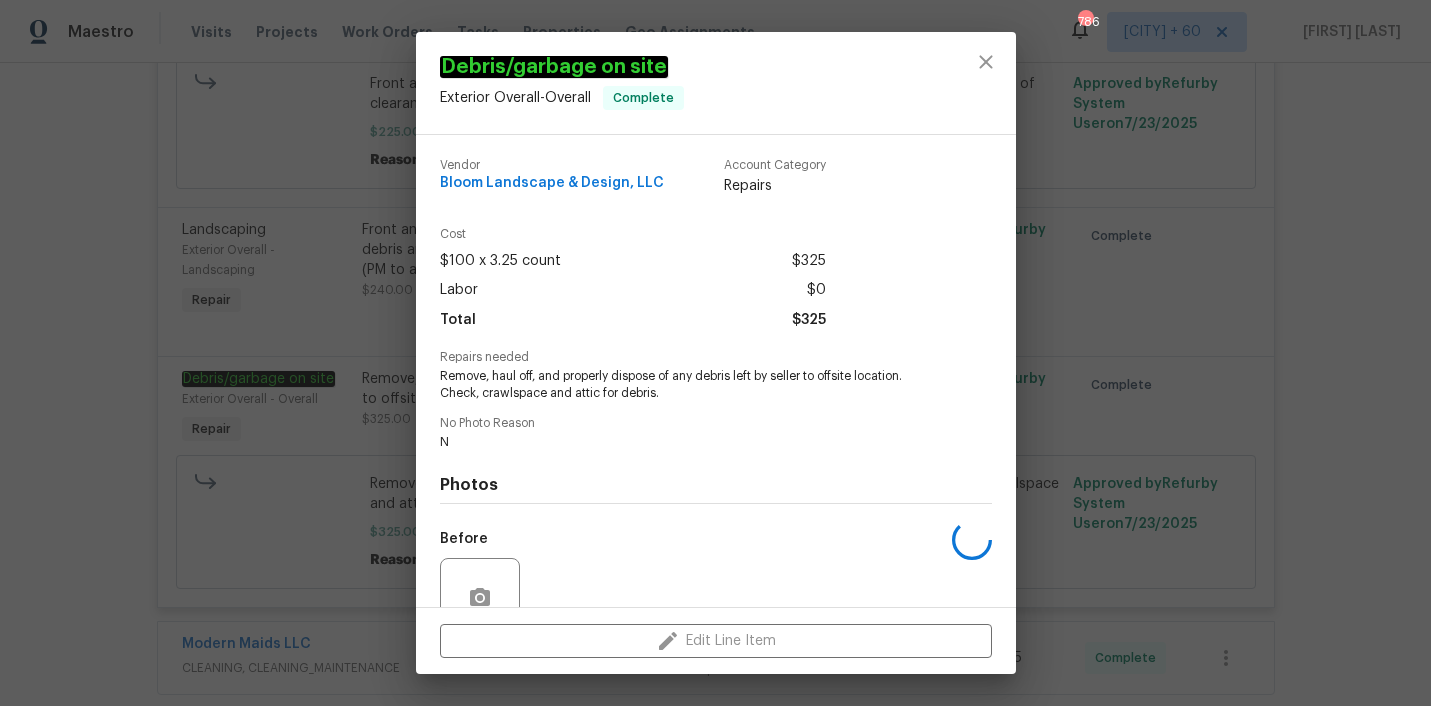 scroll, scrollTop: 181, scrollLeft: 0, axis: vertical 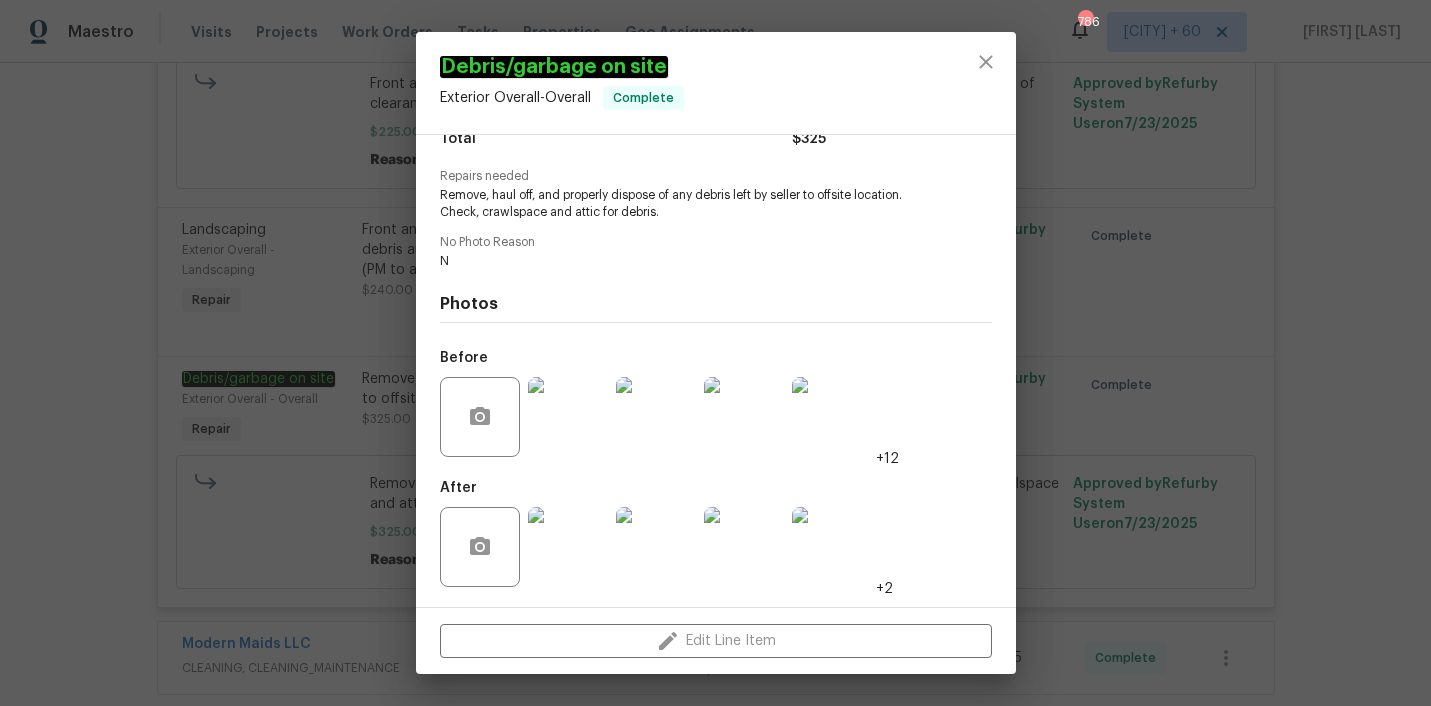 click at bounding box center (568, 547) 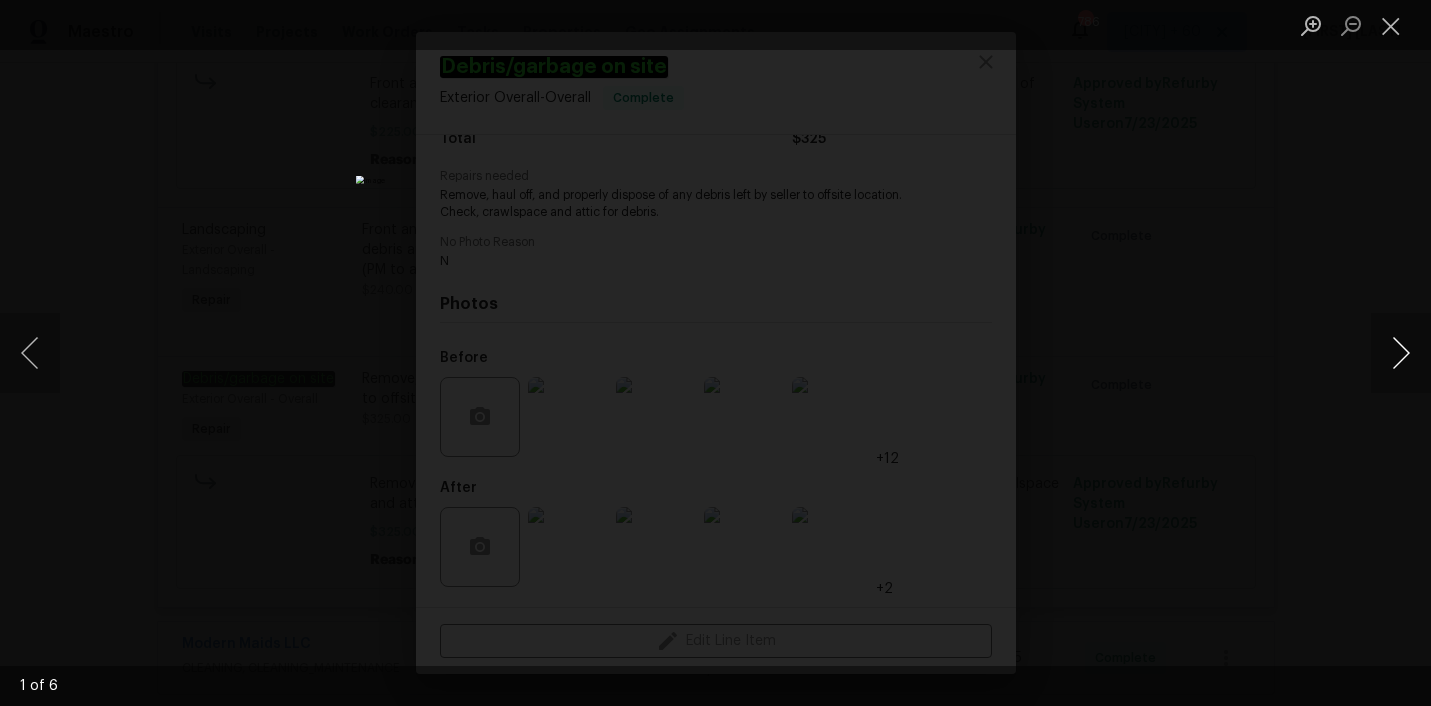 click at bounding box center (1401, 353) 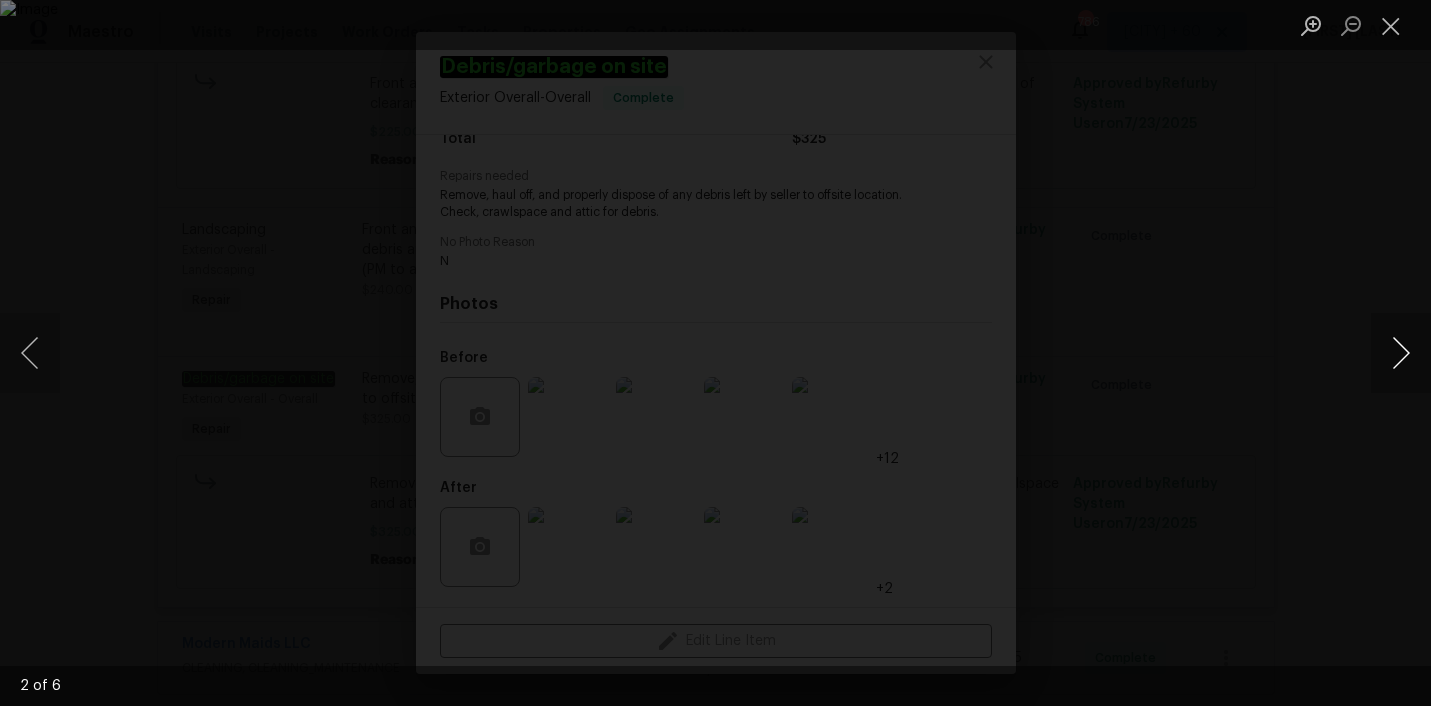 click at bounding box center [1401, 353] 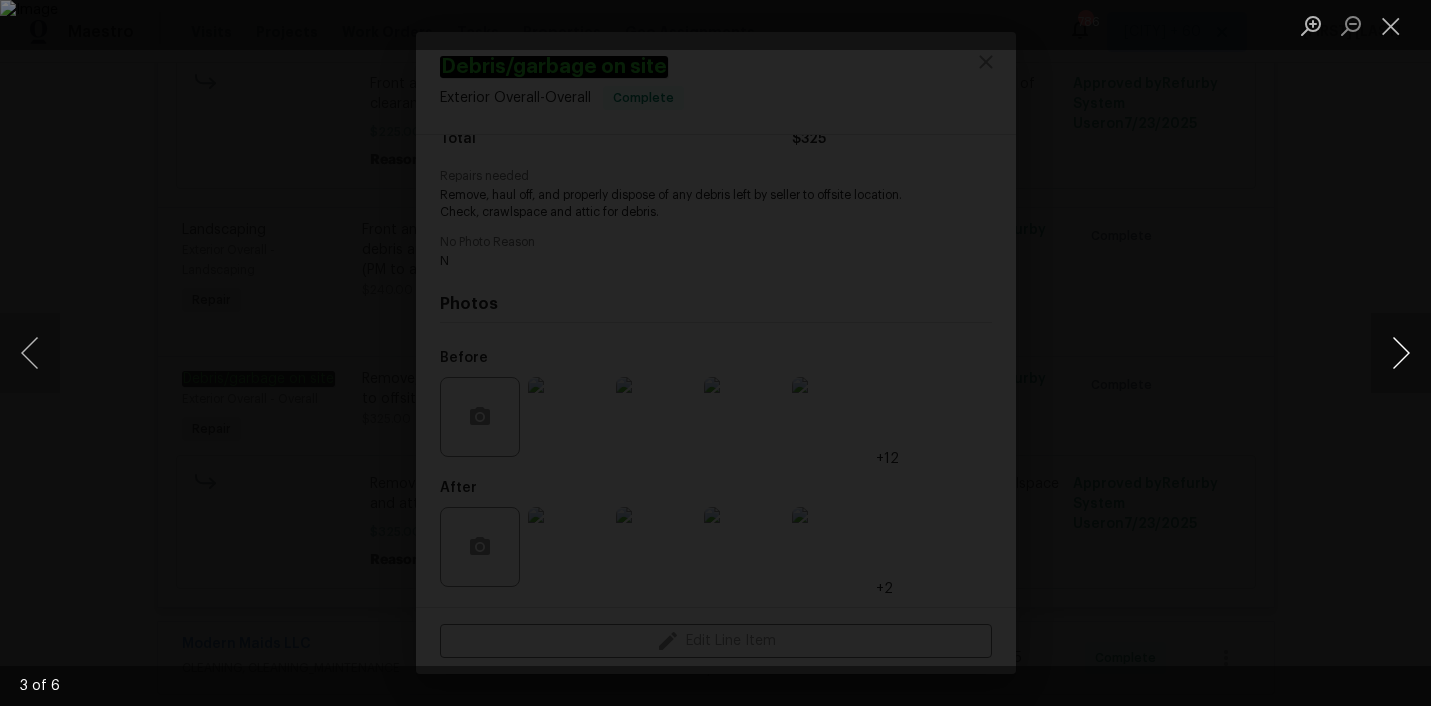 click at bounding box center [1401, 353] 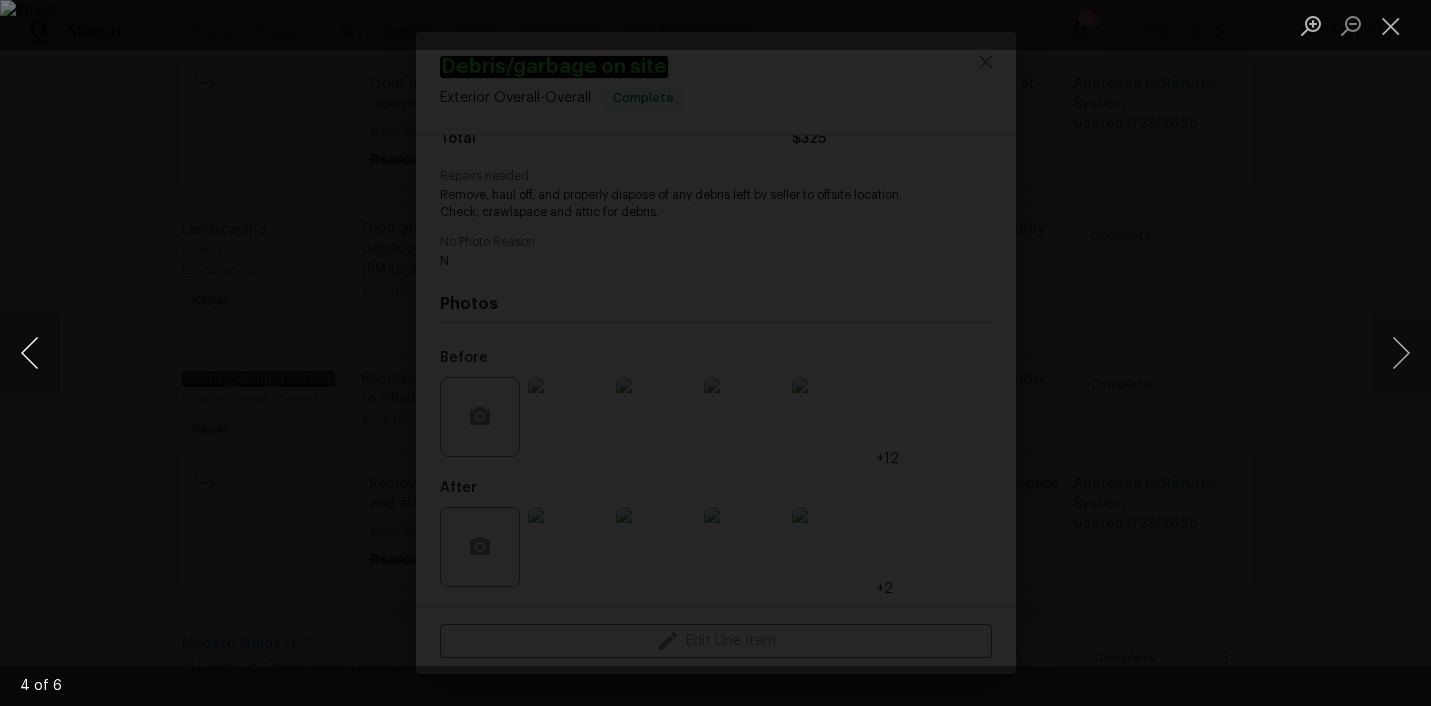 click at bounding box center [30, 353] 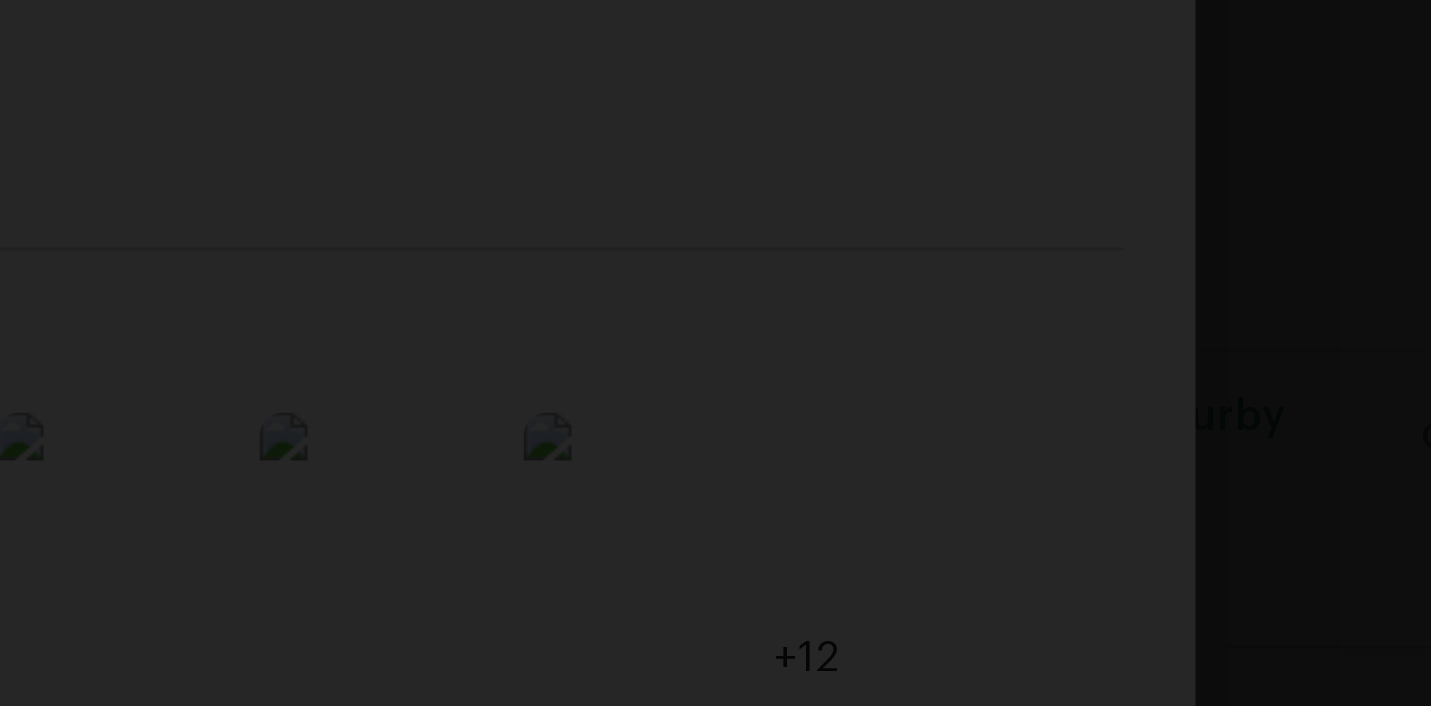 click at bounding box center [691, 347] 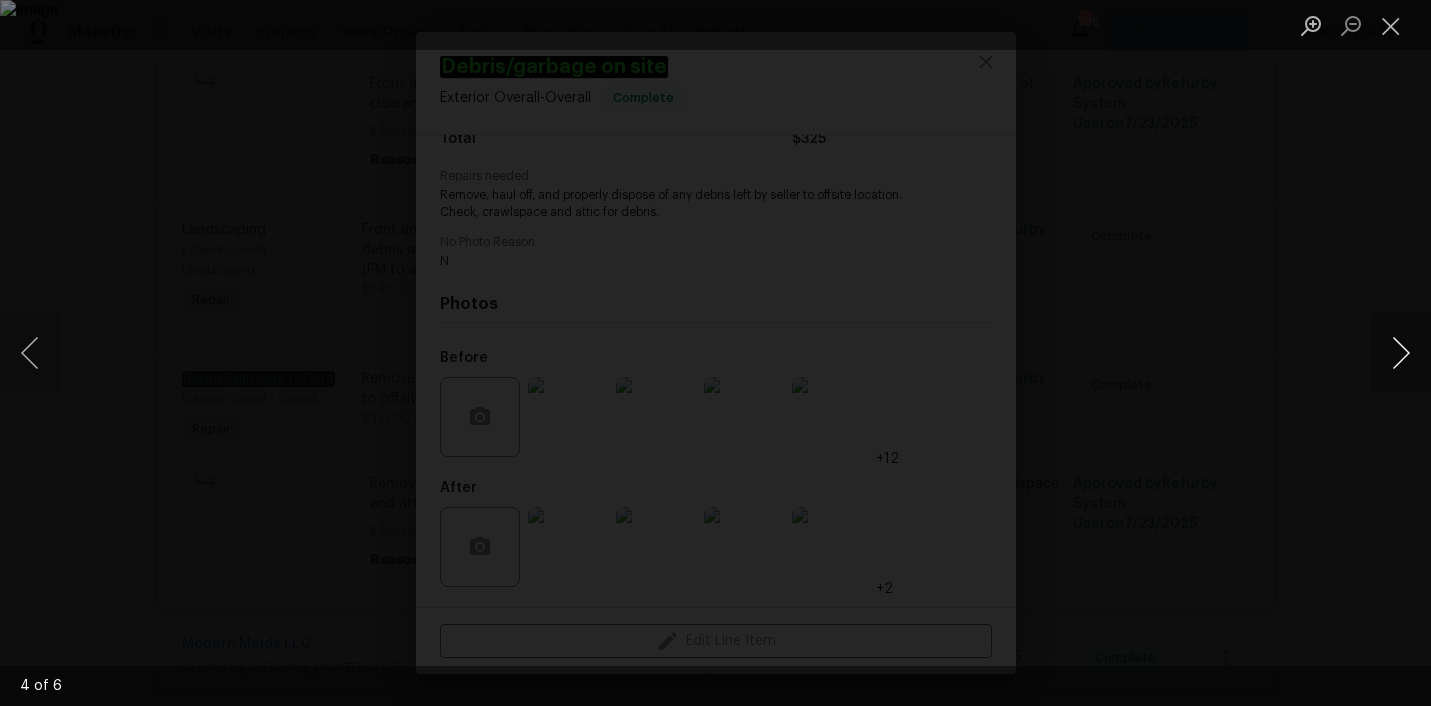 click at bounding box center [1401, 353] 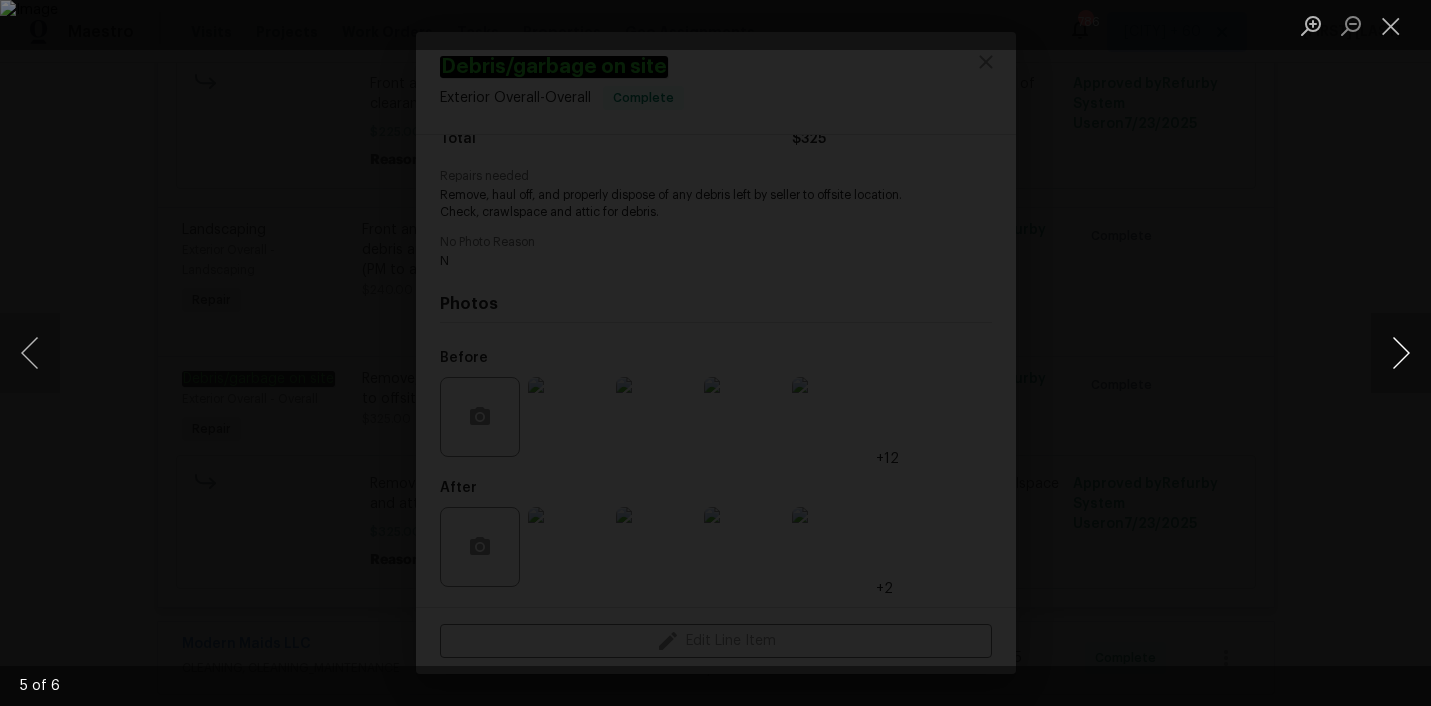 click at bounding box center (1401, 353) 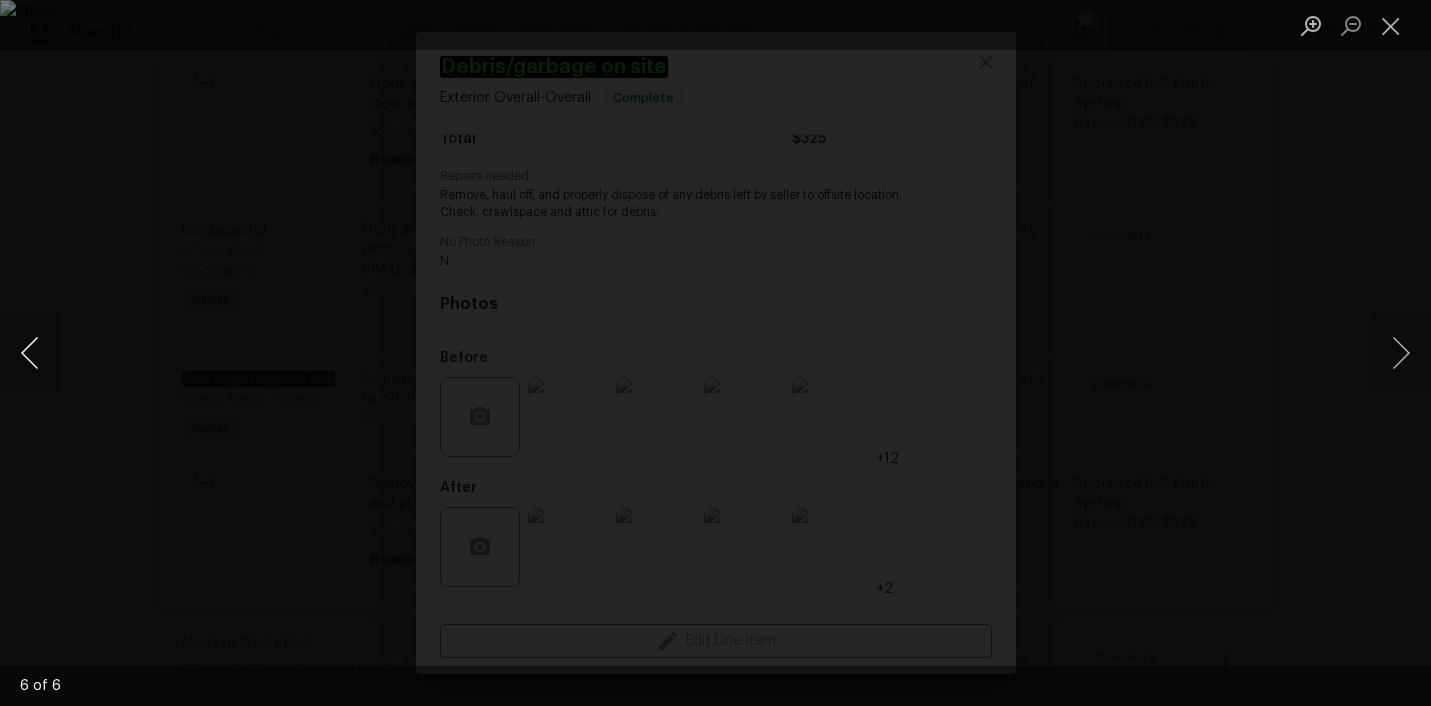 click at bounding box center [30, 353] 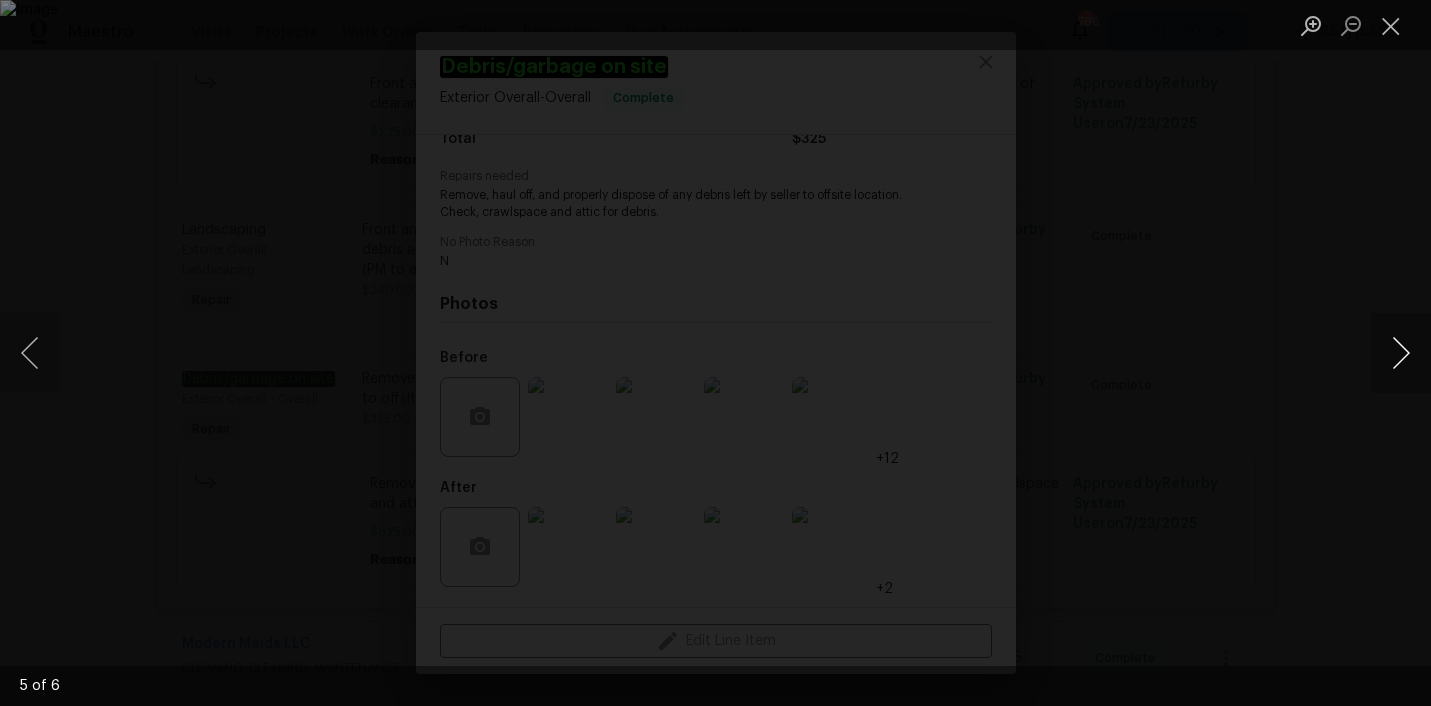 click at bounding box center (1401, 353) 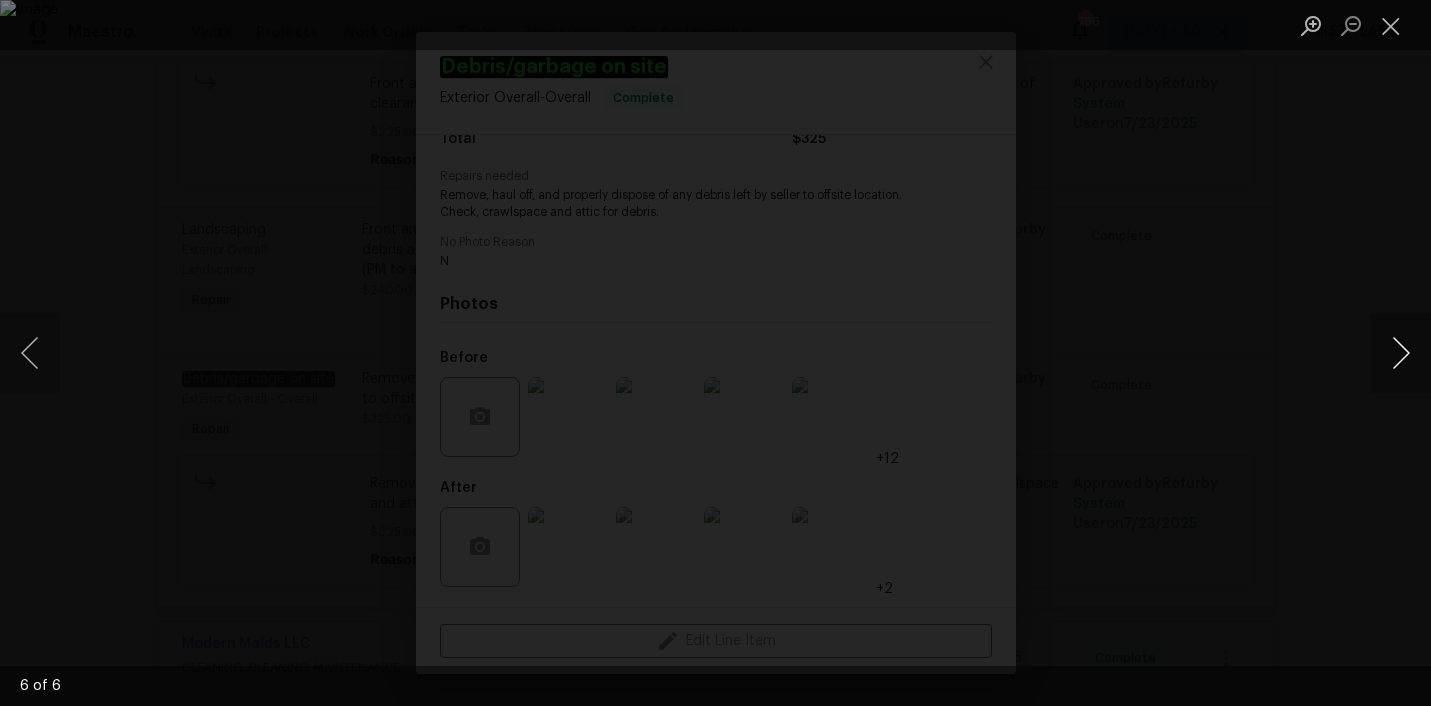 click at bounding box center [1401, 353] 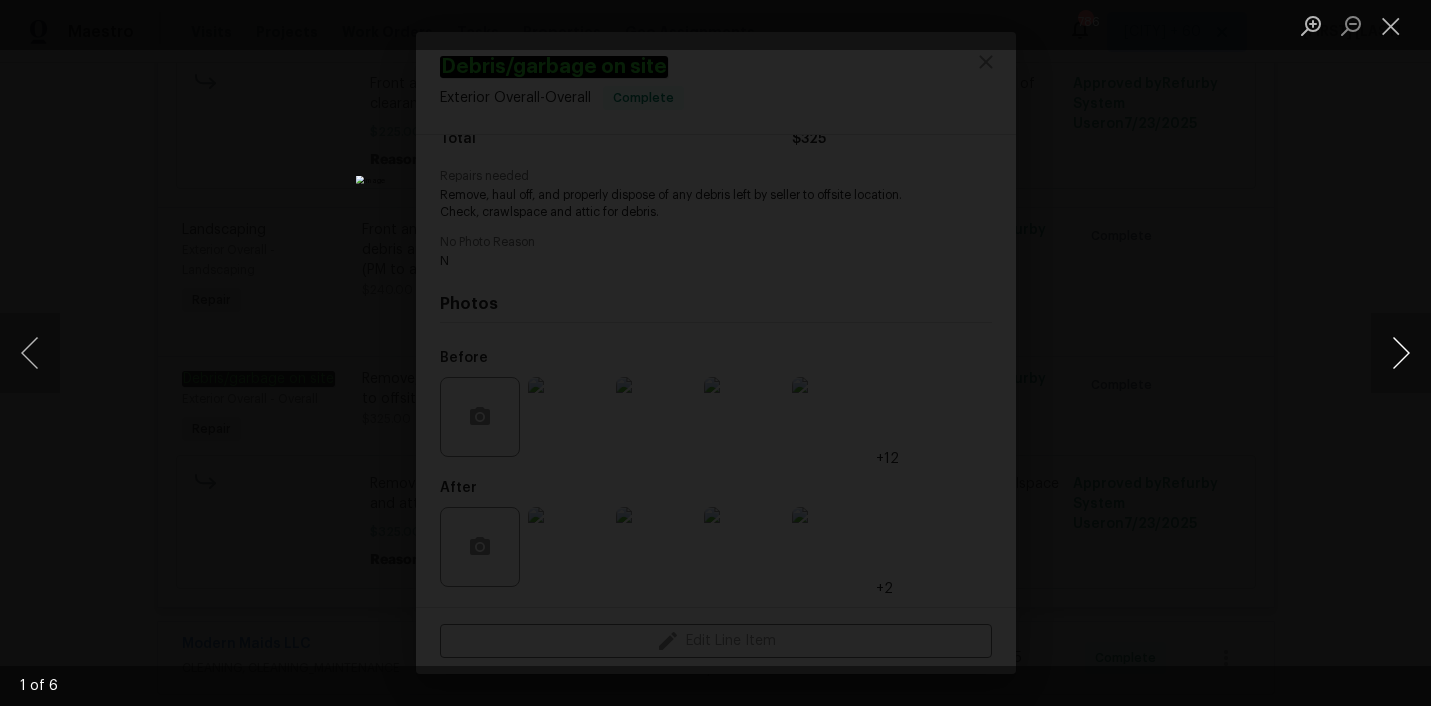 click at bounding box center (1401, 353) 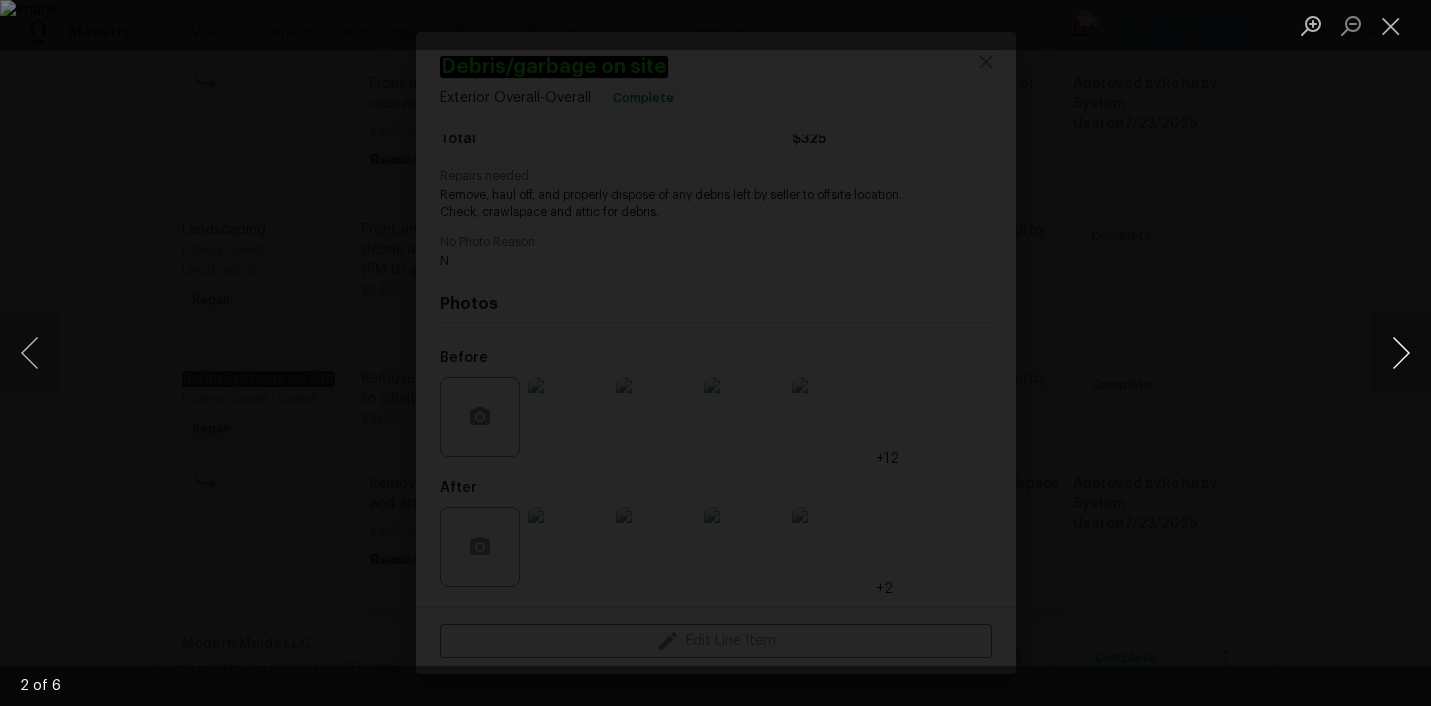 click at bounding box center [1401, 353] 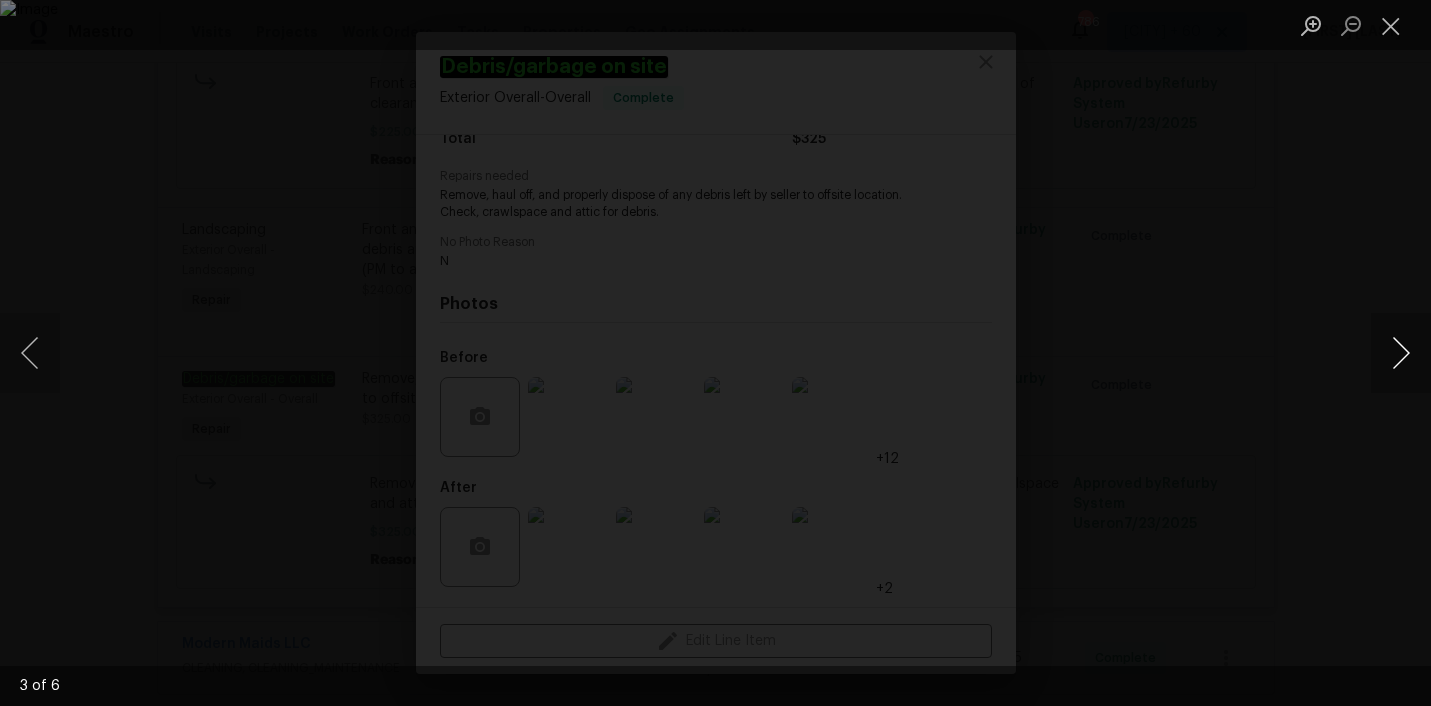 click at bounding box center (1401, 353) 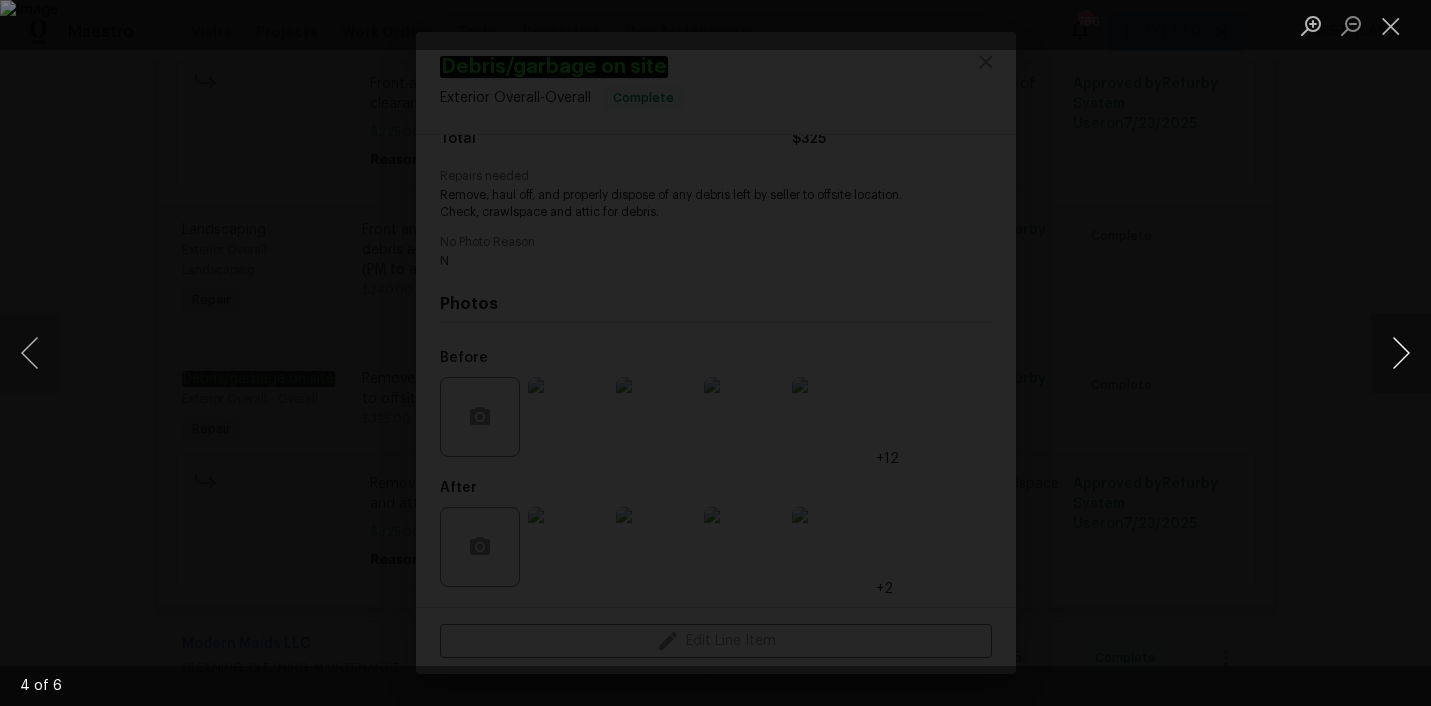 click at bounding box center (1401, 353) 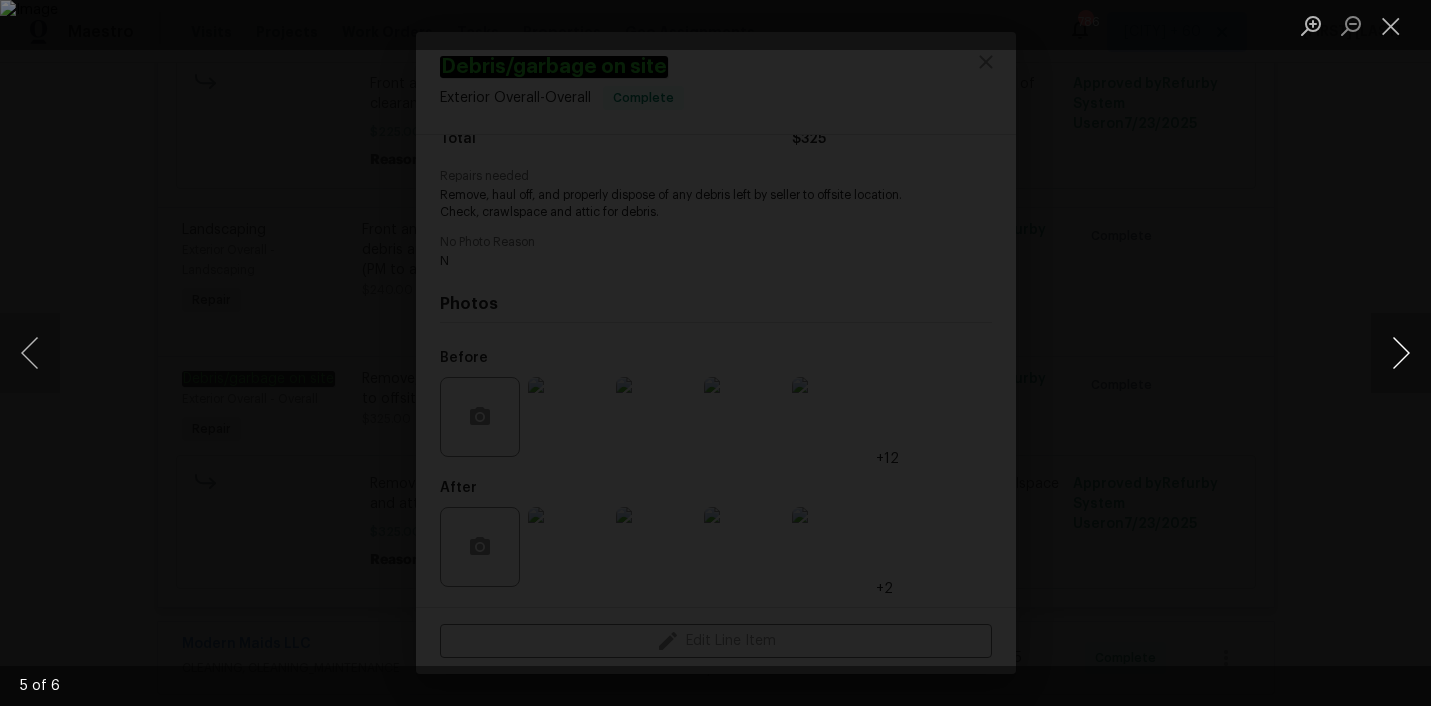 click at bounding box center (1401, 353) 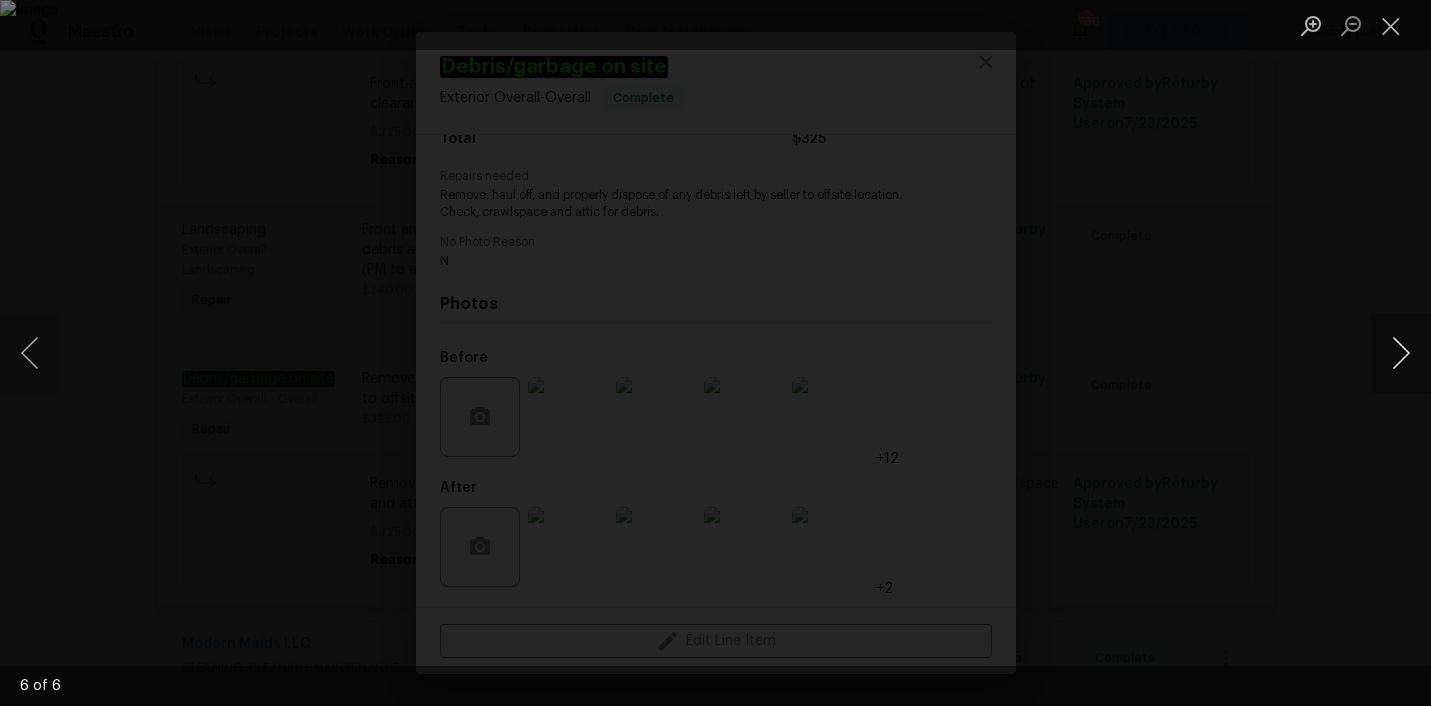 click at bounding box center [1401, 353] 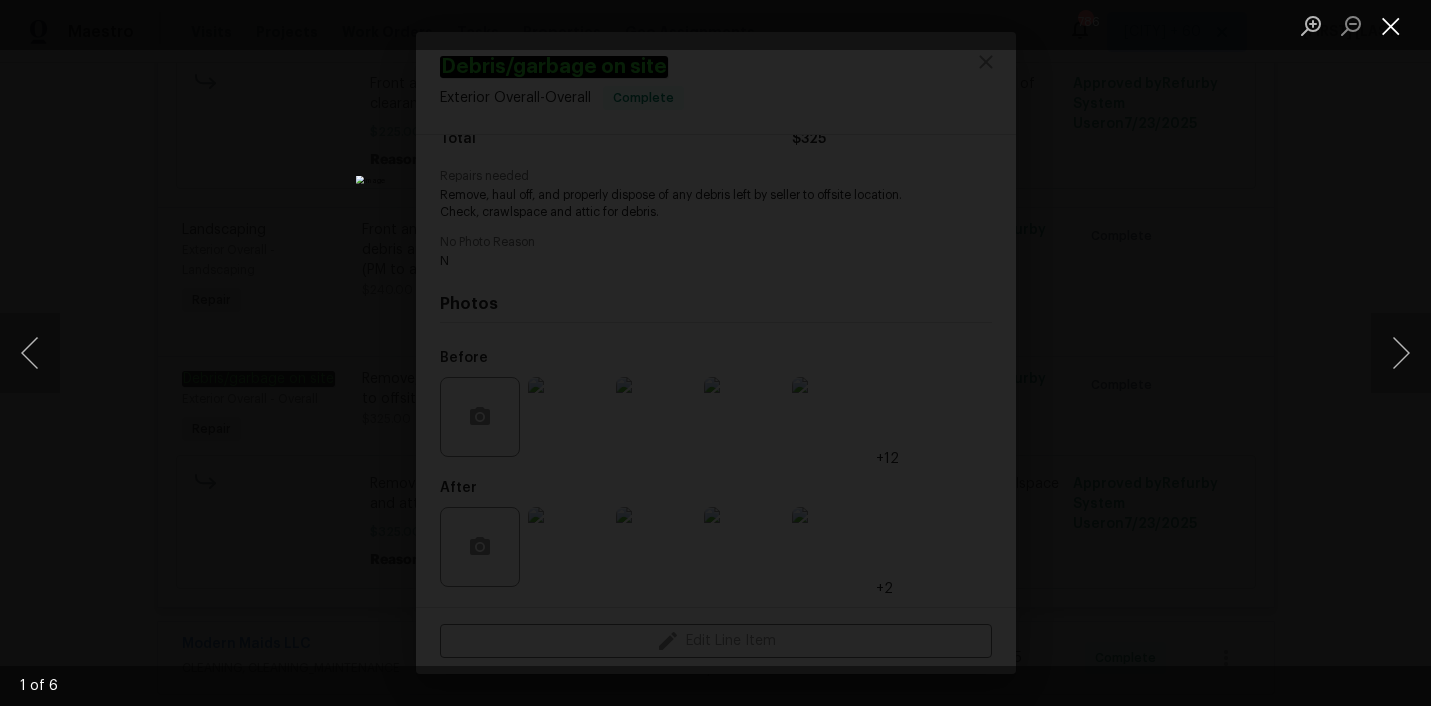 click at bounding box center (1391, 25) 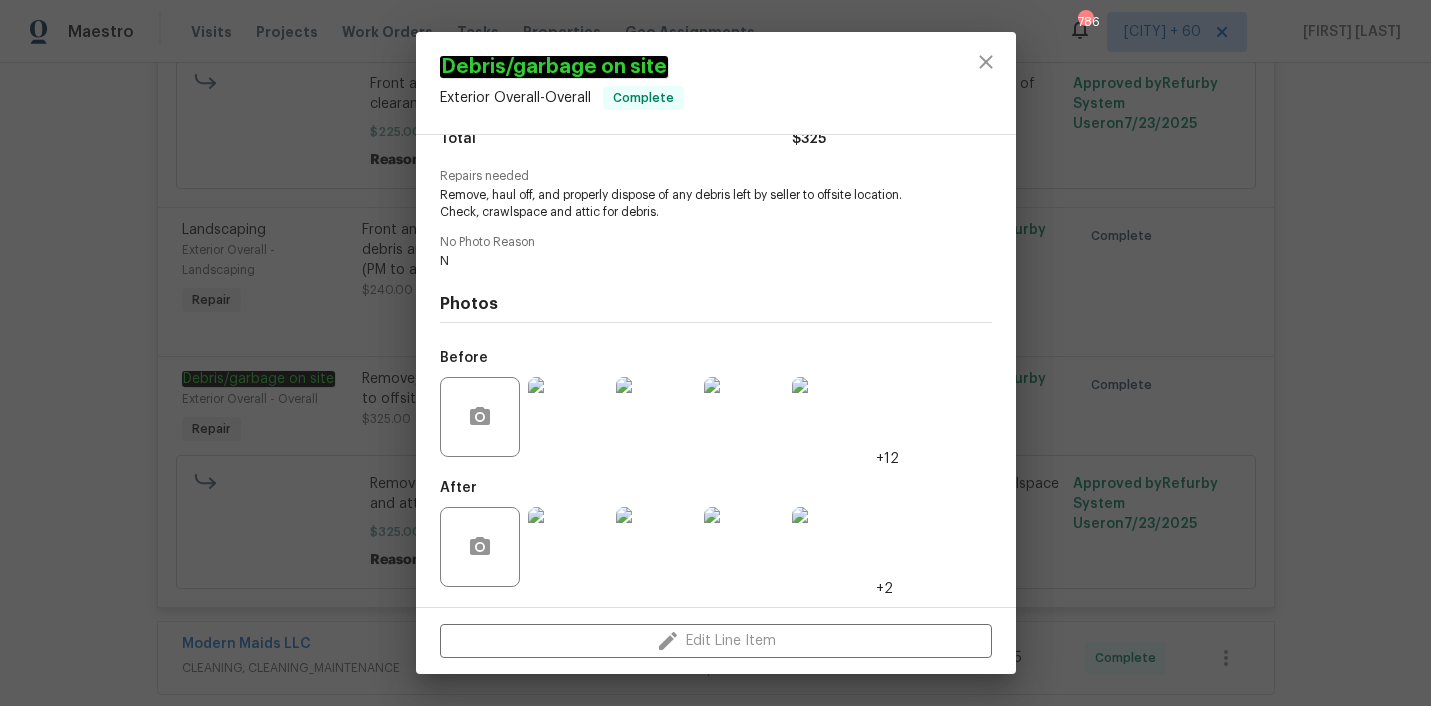 click on "Debris/garbage on site Exterior Overall  -  Overall Complete Vendor Bloom Landscape & Design, LLC Account Category Repairs Cost $100 x 3.25 count $325 Labor $0 Total $325 Repairs needed Remove, haul off, and properly dispose of any debris left by seller to offsite location. Check, crawlspace and attic for debris. No Photo Reason N Photos Before  +12 After  +2  Edit Line Item" at bounding box center [715, 353] 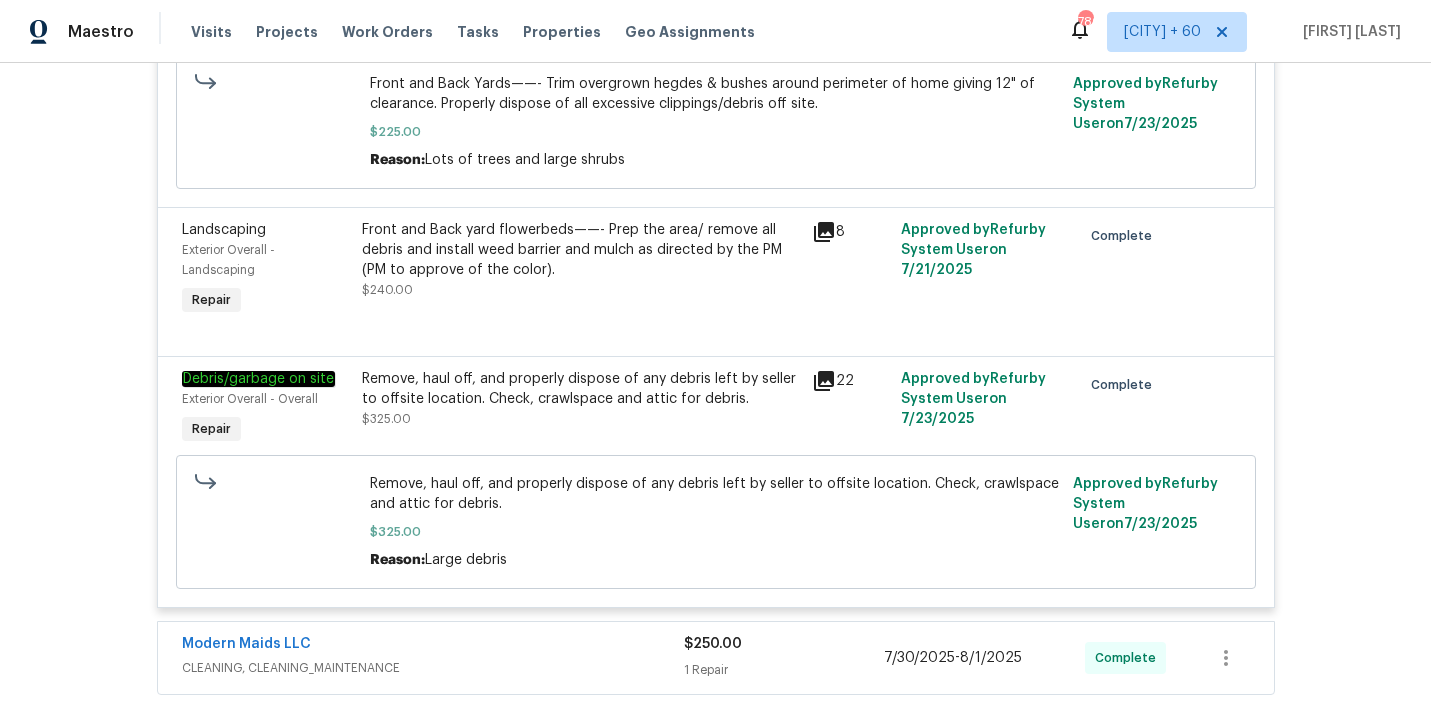 scroll, scrollTop: 0, scrollLeft: 0, axis: both 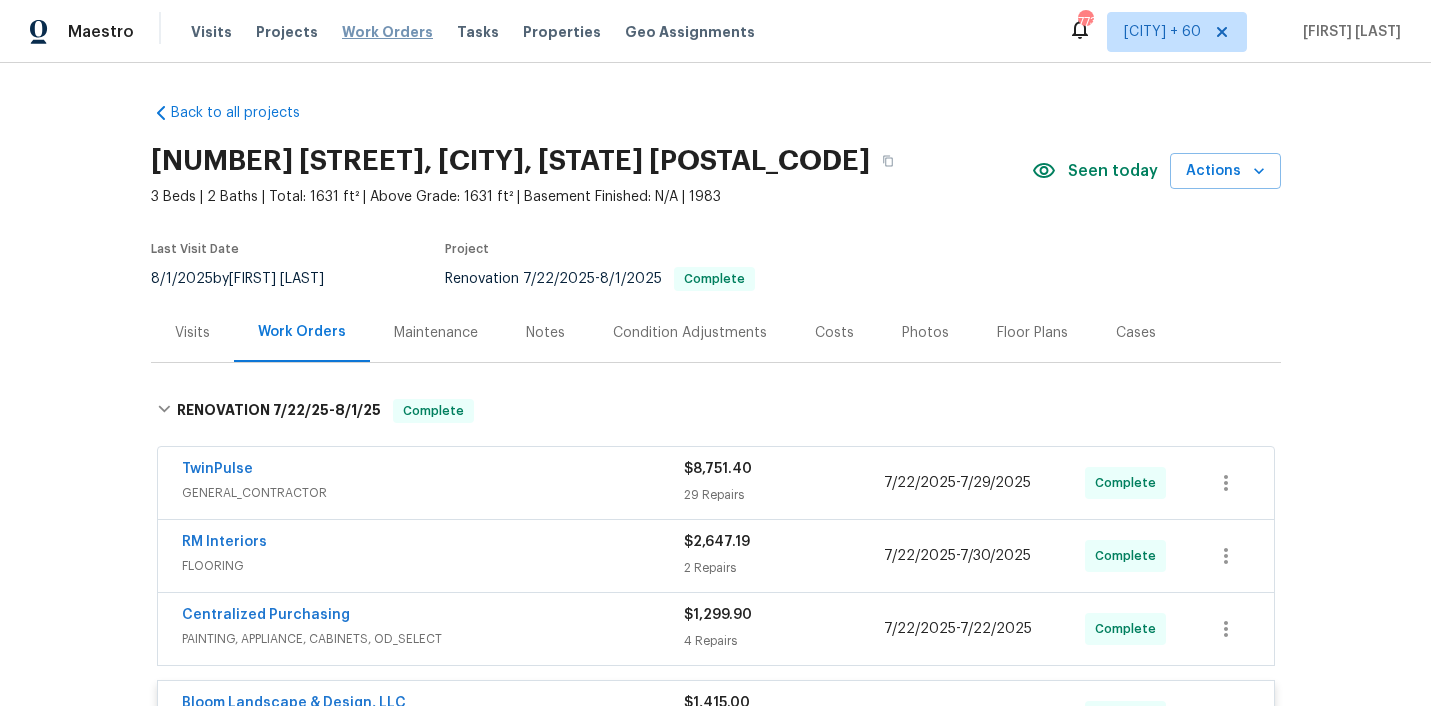 click on "Work Orders" at bounding box center [387, 32] 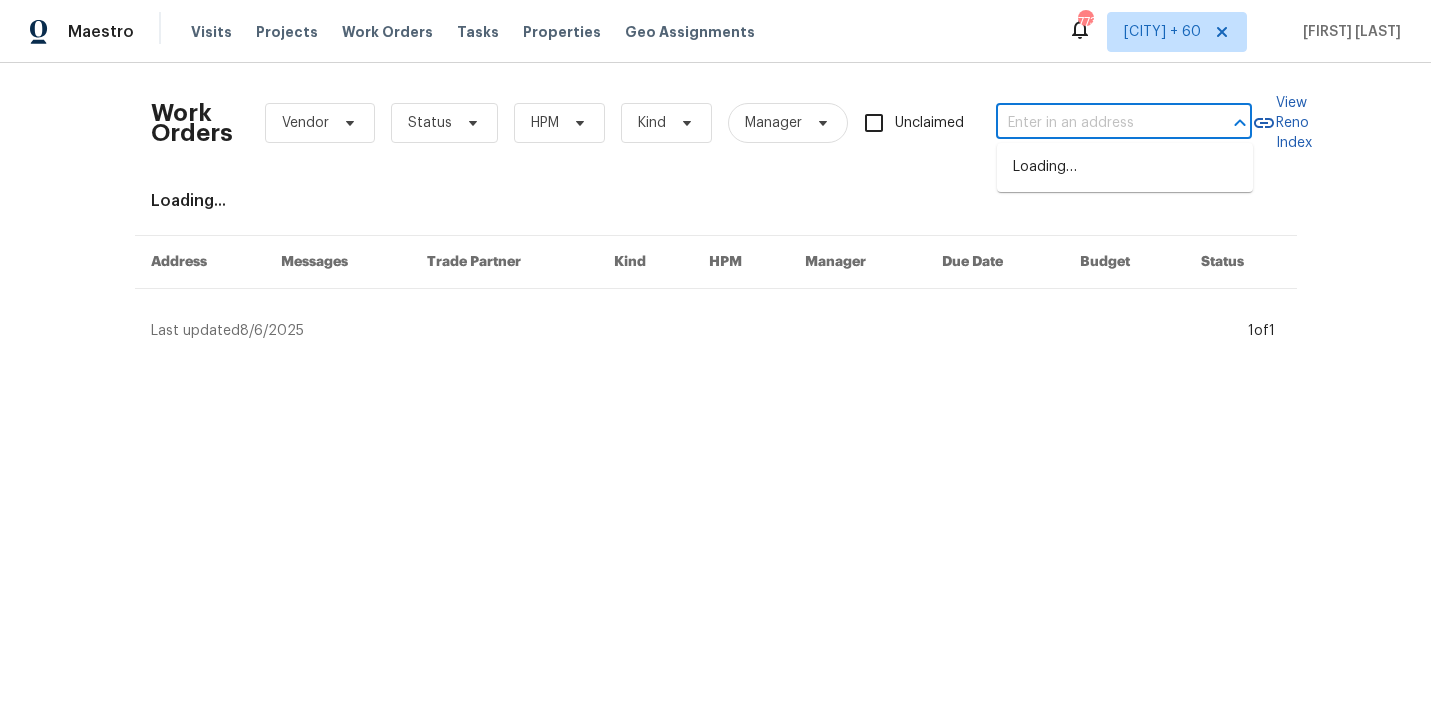 click at bounding box center (1096, 123) 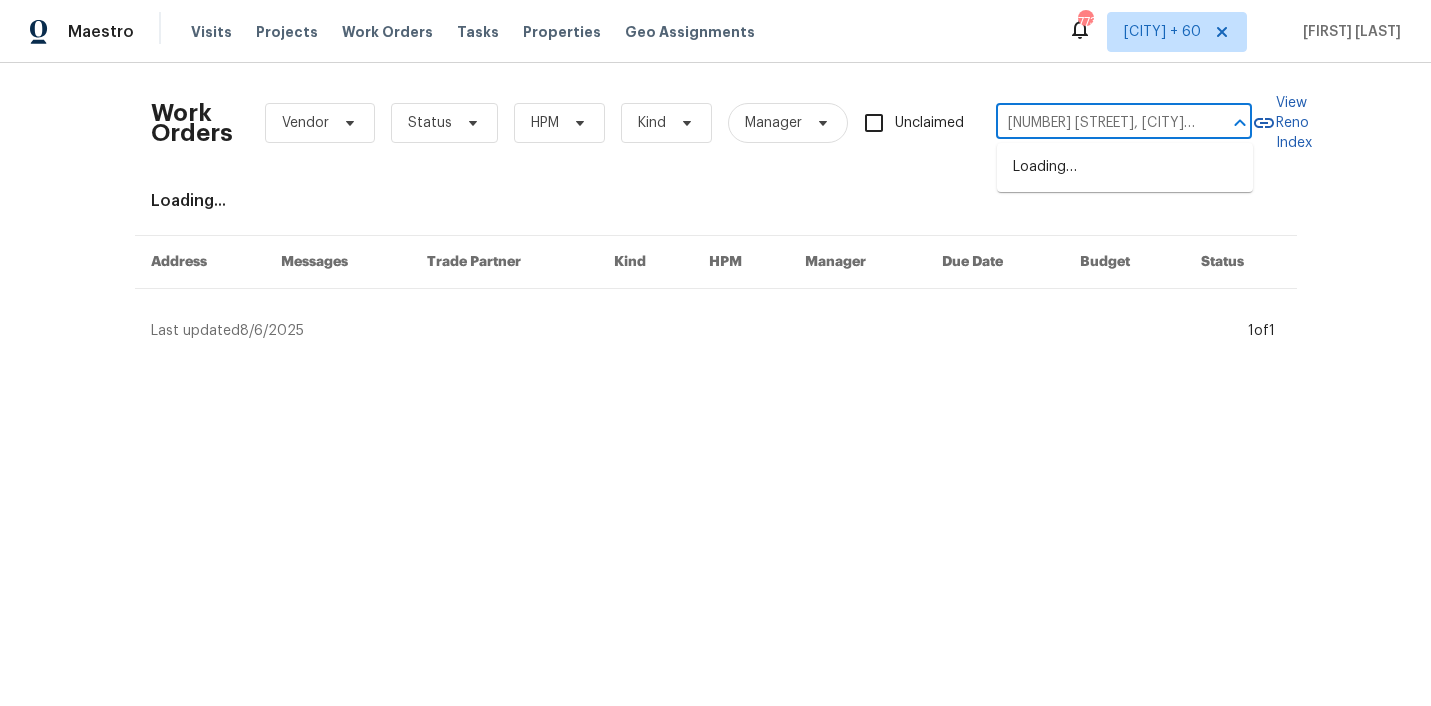 scroll, scrollTop: 0, scrollLeft: 70, axis: horizontal 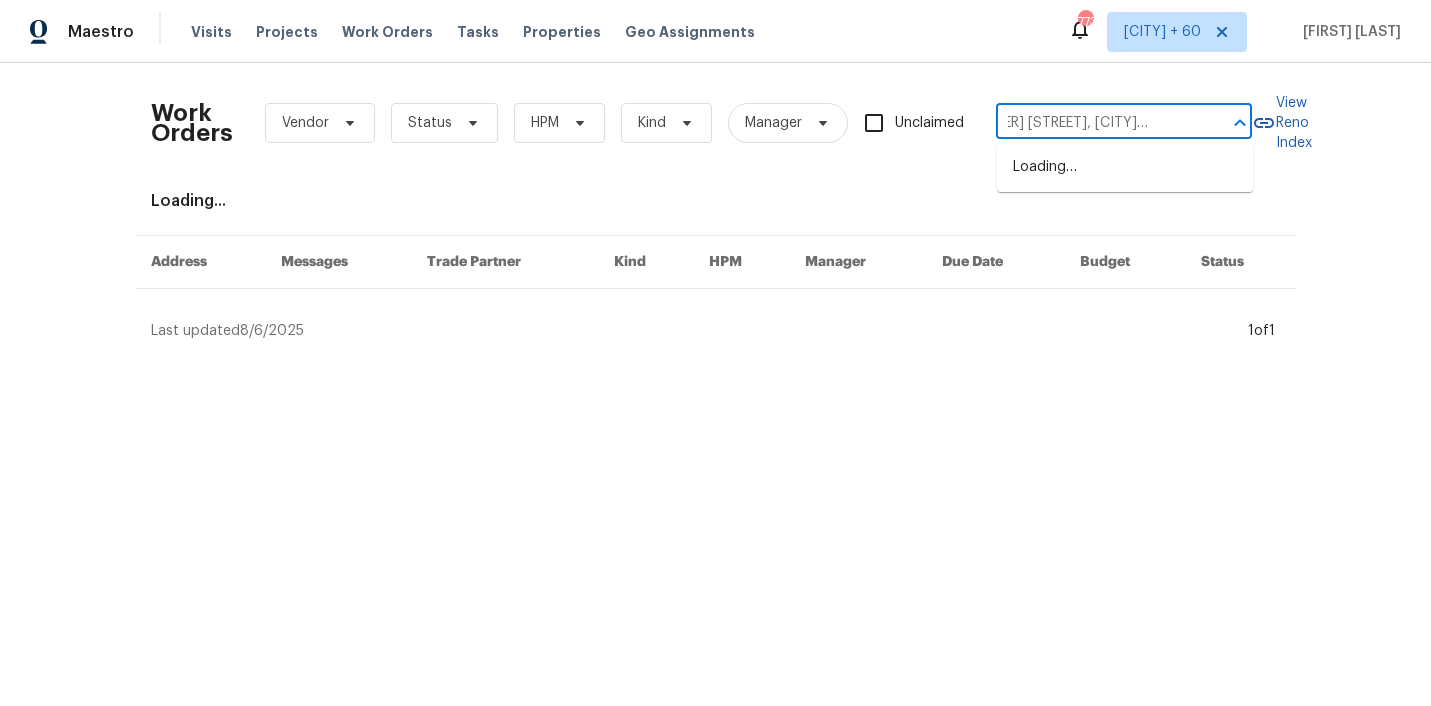 type on "3182 Oakcrest Dr, Chino Hills, CA 91709" 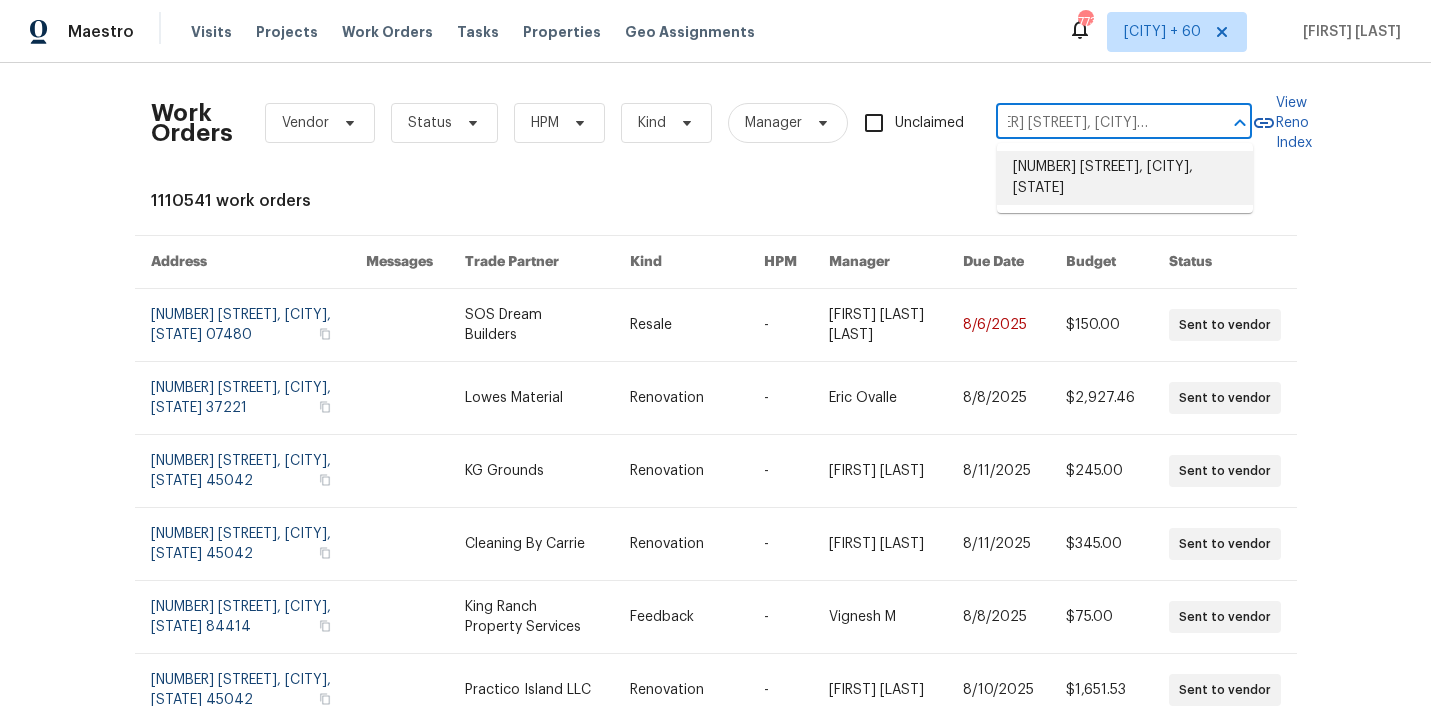 click on "3182 Oakcrest Dr, Chino Hills, CA 91709" at bounding box center [1125, 178] 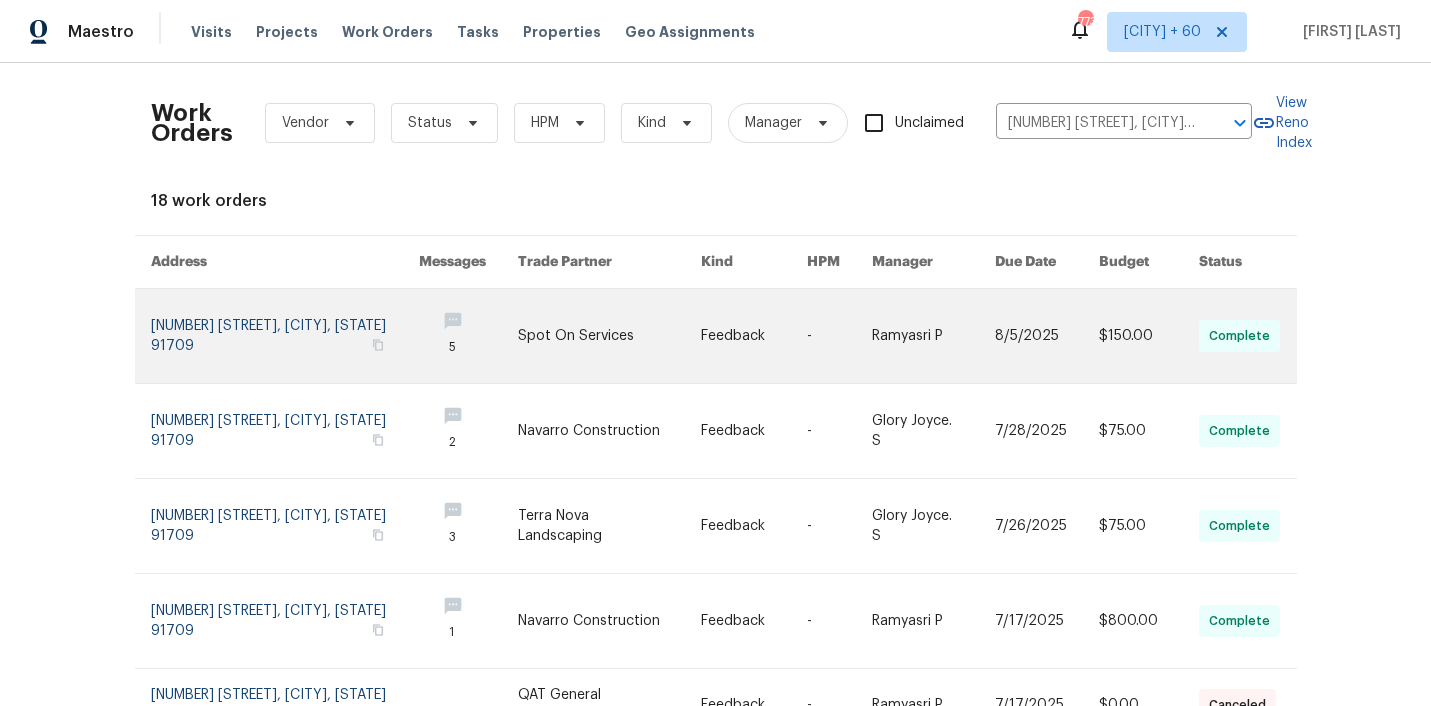 click at bounding box center [468, 336] 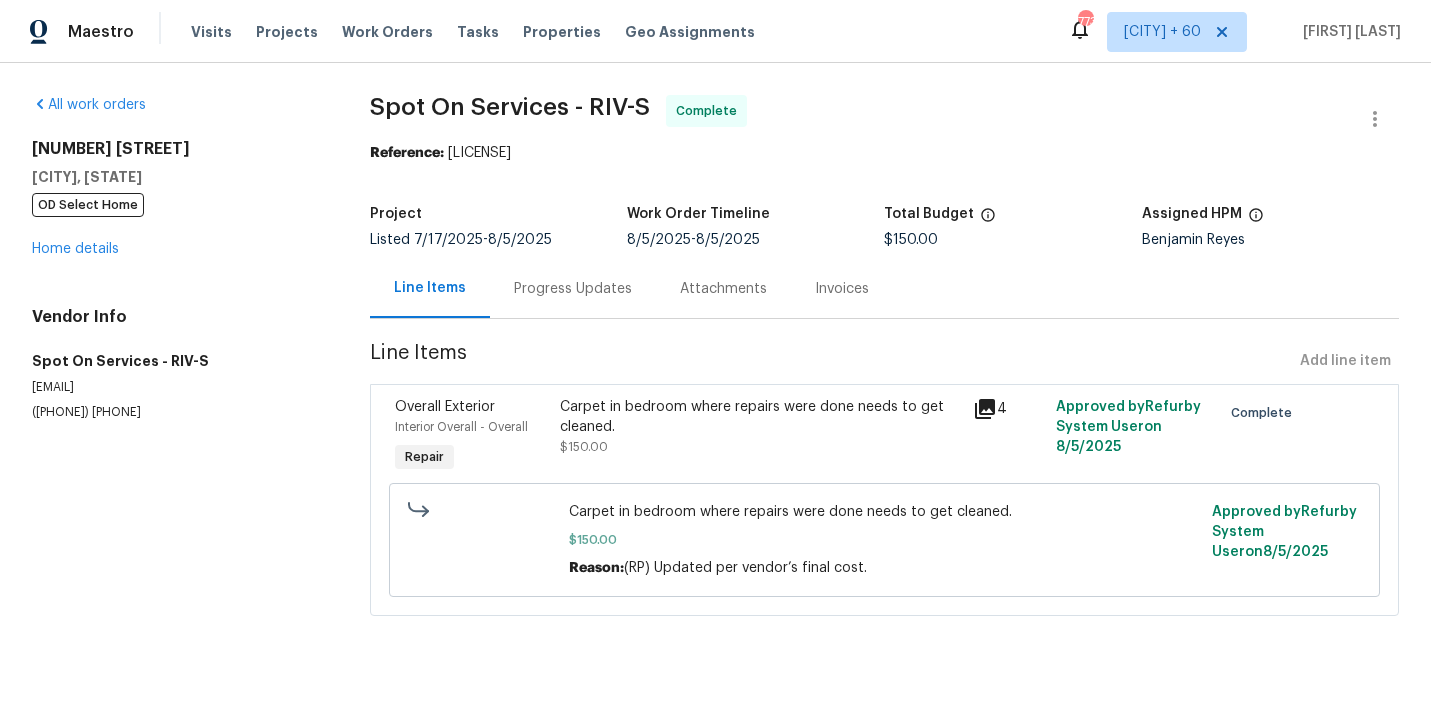 click on "3182 Oakcrest Dr Chino Hills, CA 91709 OD Select Home Home details" at bounding box center [177, 199] 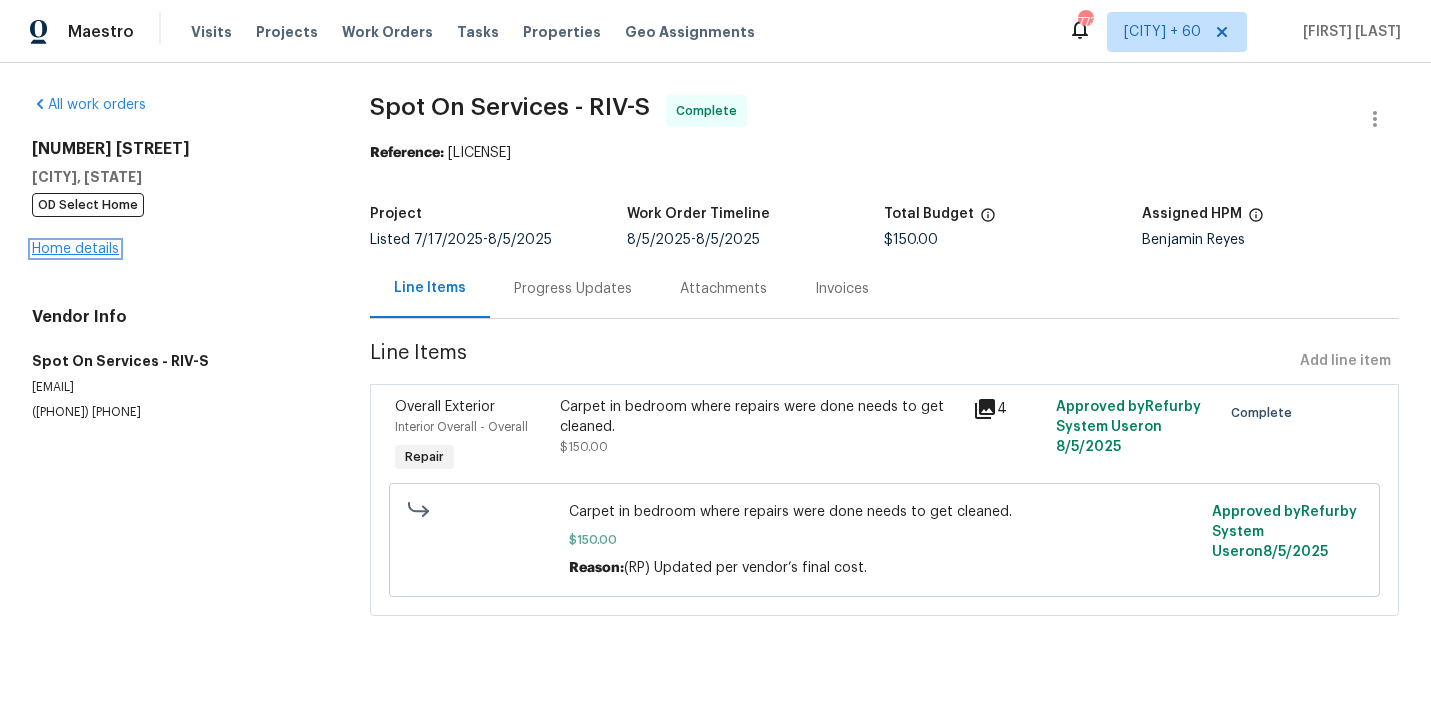 click on "Home details" at bounding box center [75, 249] 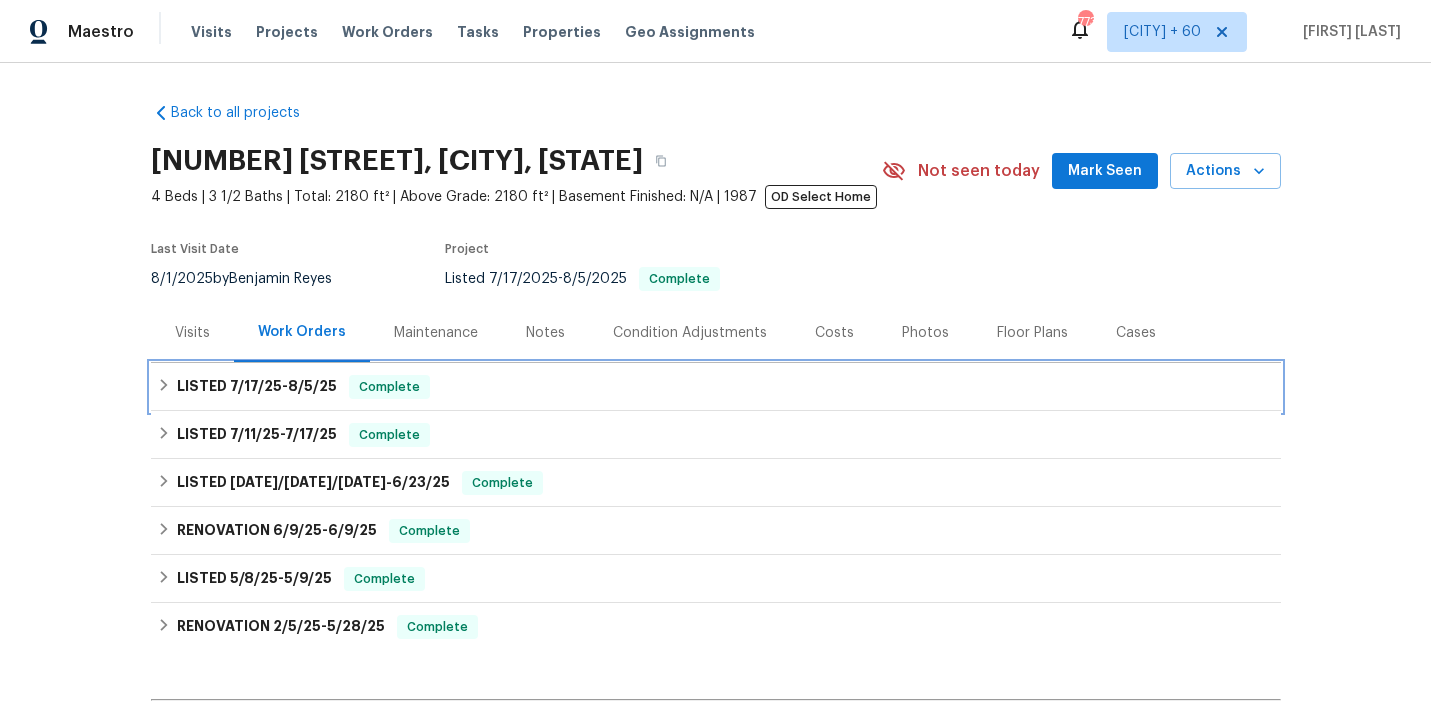 click on "LISTED   7/17/25  -  8/5/25 Complete" at bounding box center (716, 387) 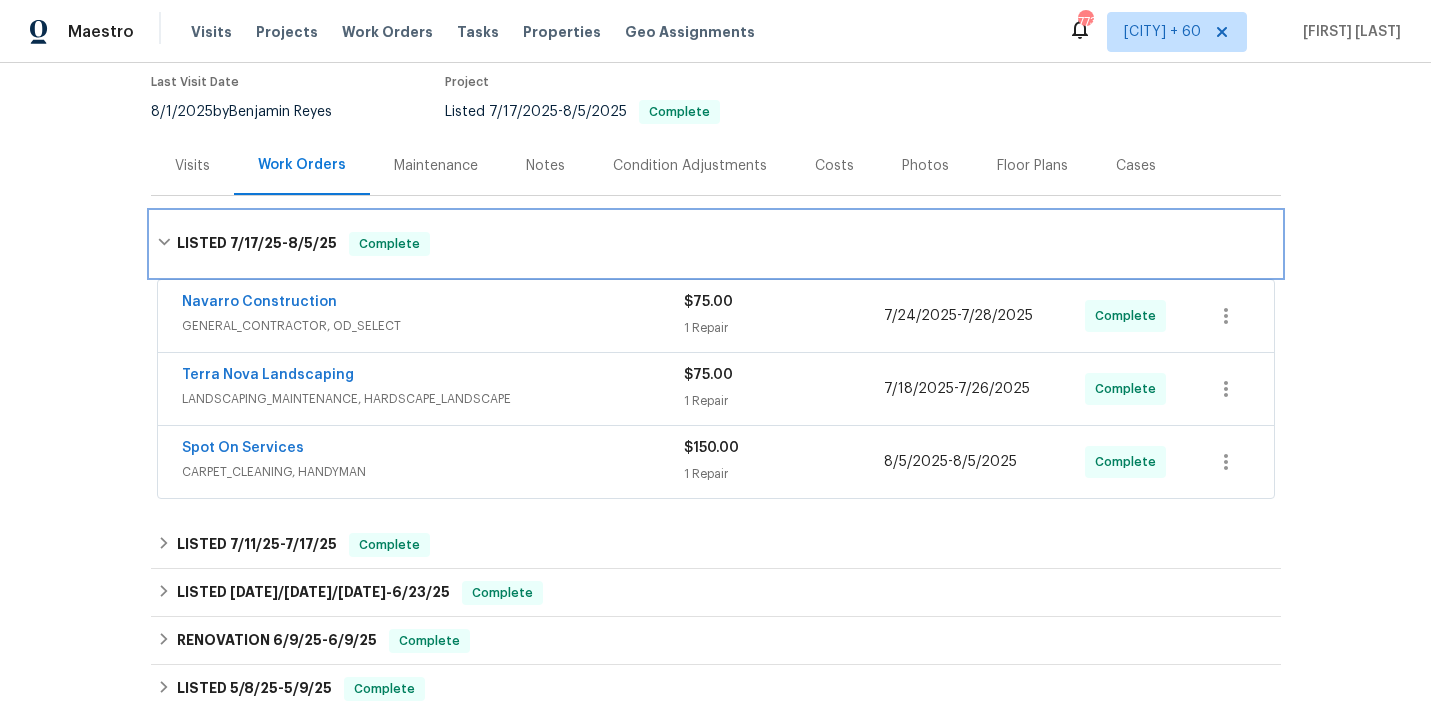 scroll, scrollTop: 166, scrollLeft: 0, axis: vertical 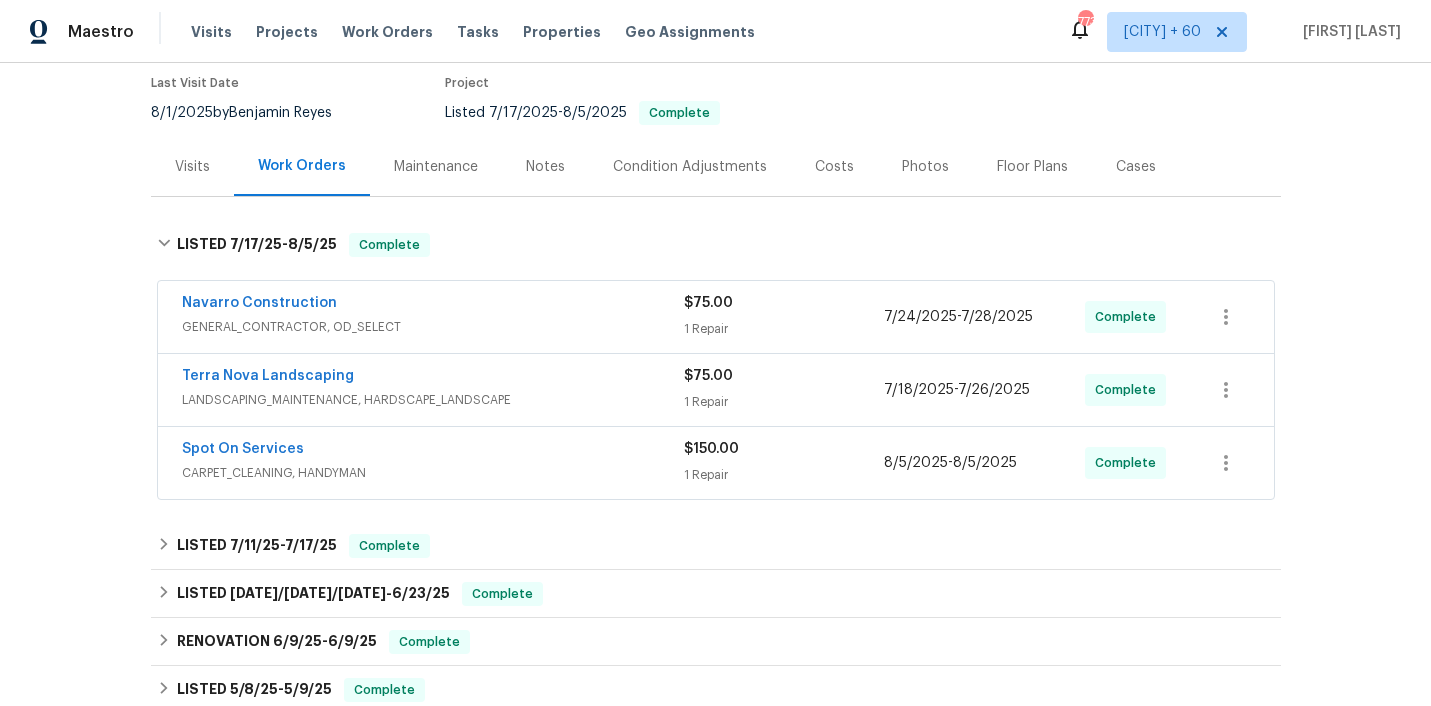 click on "Spot On Services" at bounding box center [433, 451] 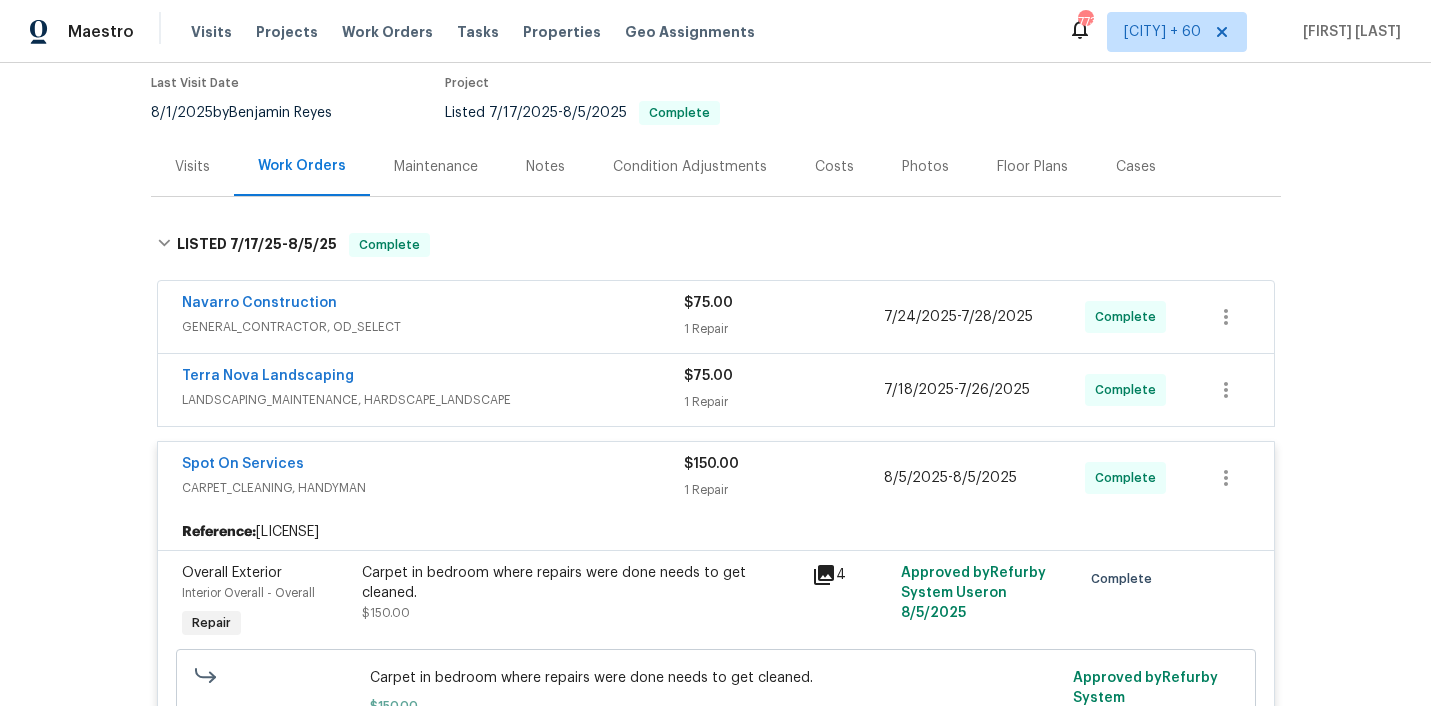 click on "Terra Nova Landscaping" at bounding box center [433, 378] 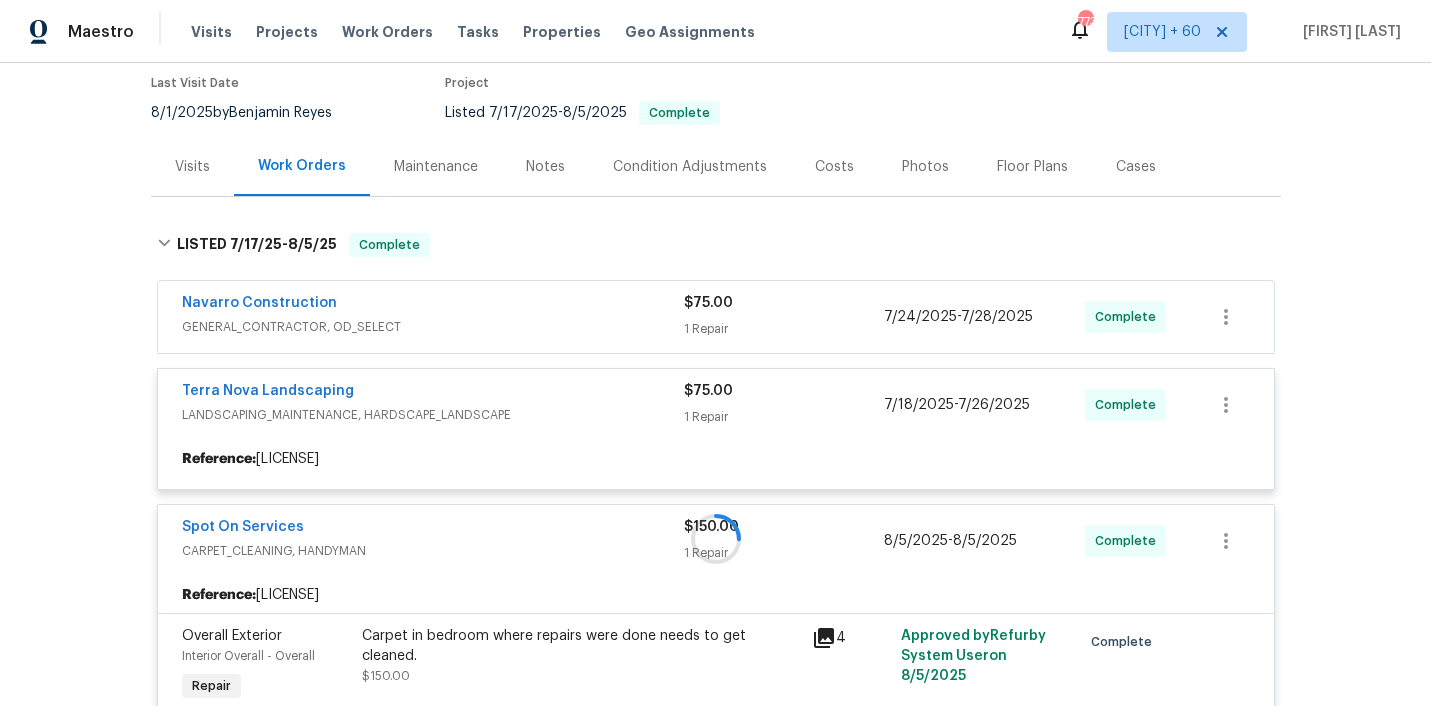 scroll, scrollTop: 146, scrollLeft: 0, axis: vertical 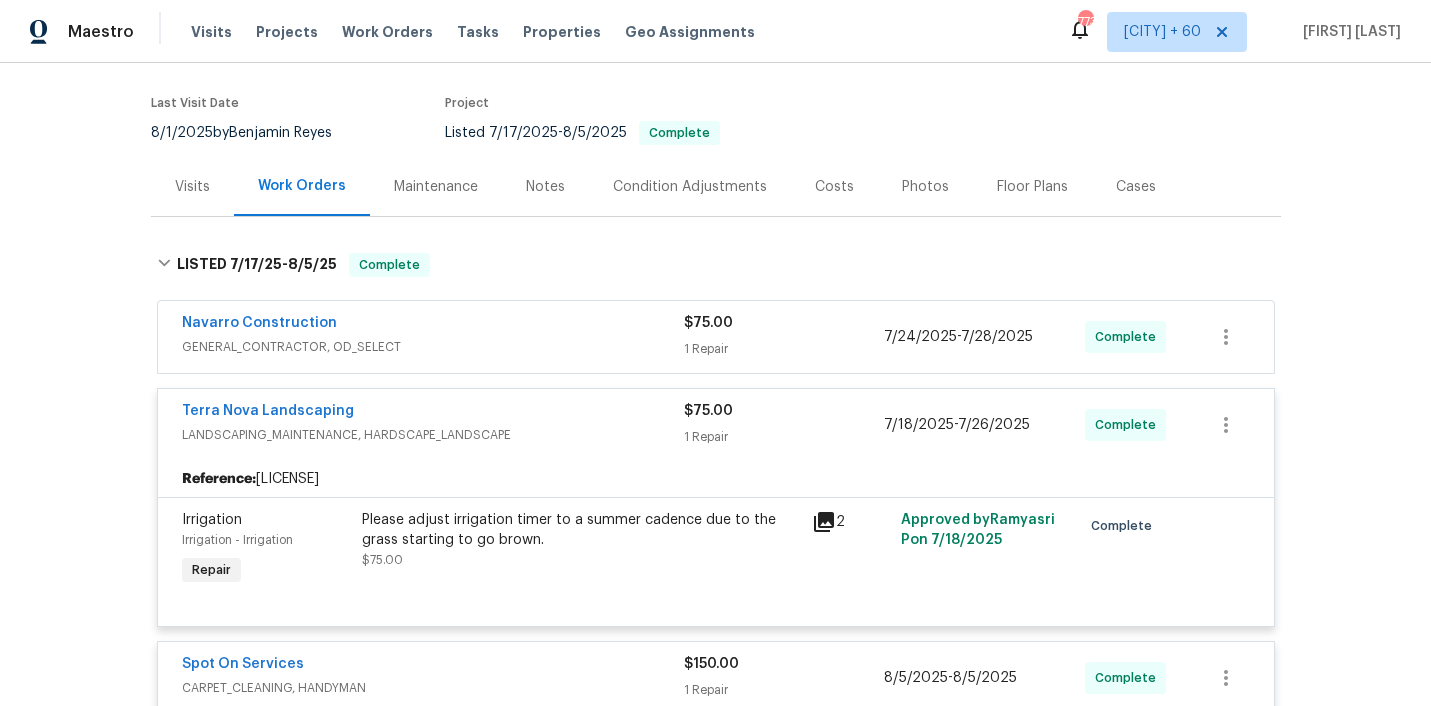 click on "GENERAL_CONTRACTOR, OD_SELECT" at bounding box center (433, 347) 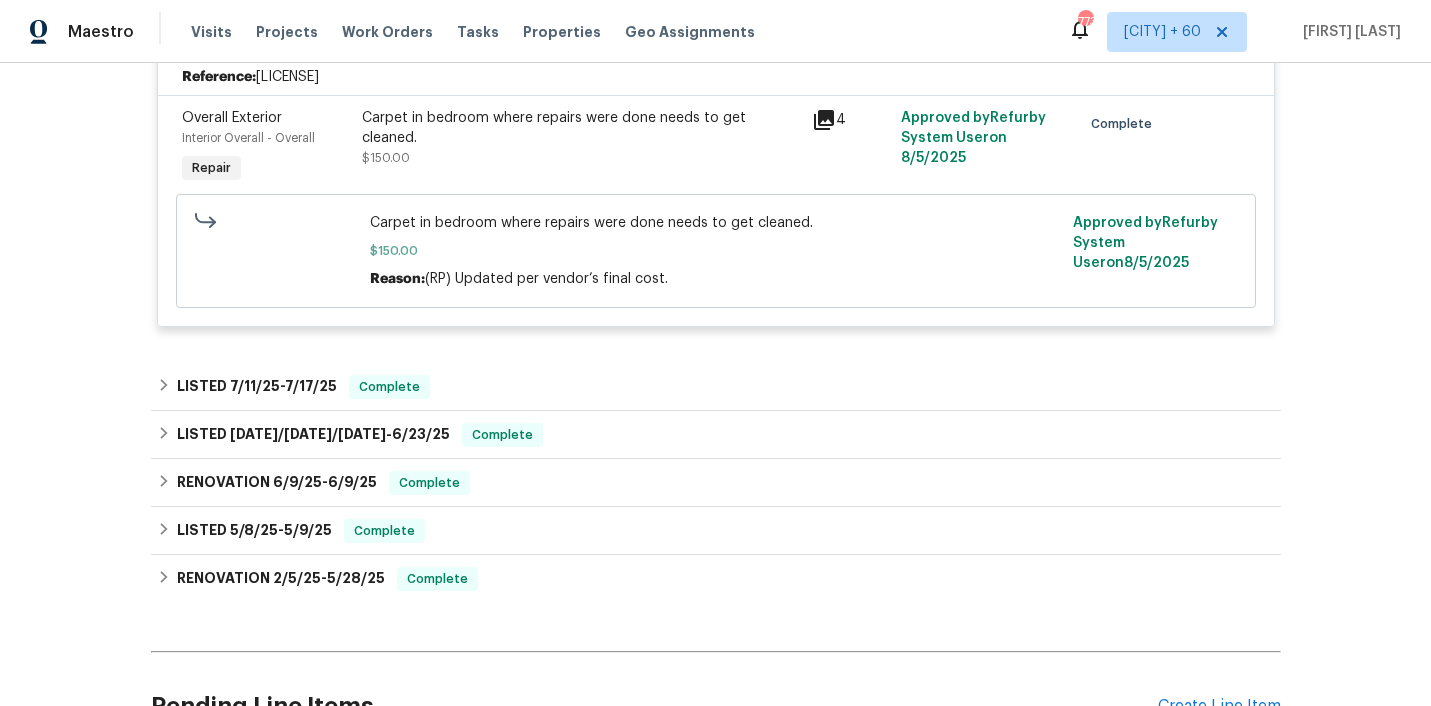 scroll, scrollTop: 988, scrollLeft: 0, axis: vertical 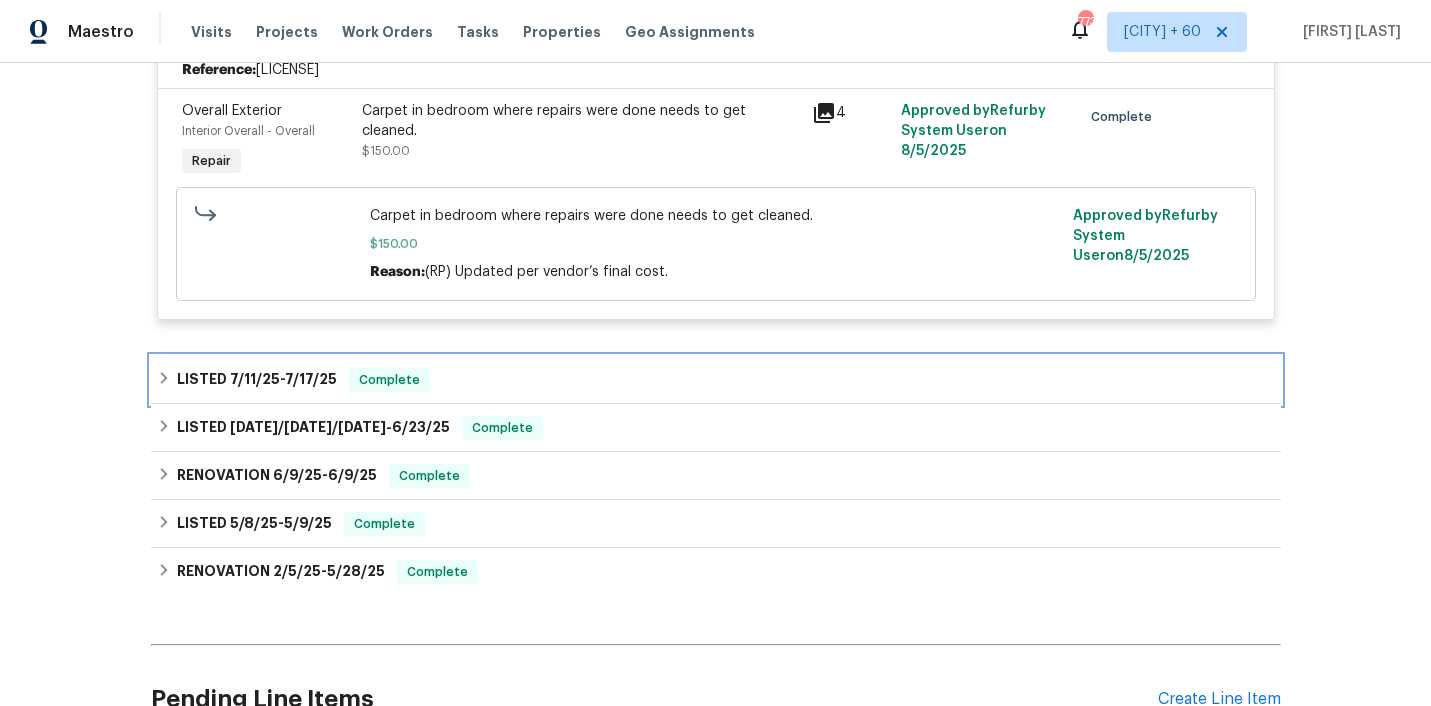 click on "LISTED   7/11/25  -  7/17/25 Complete" at bounding box center (716, 380) 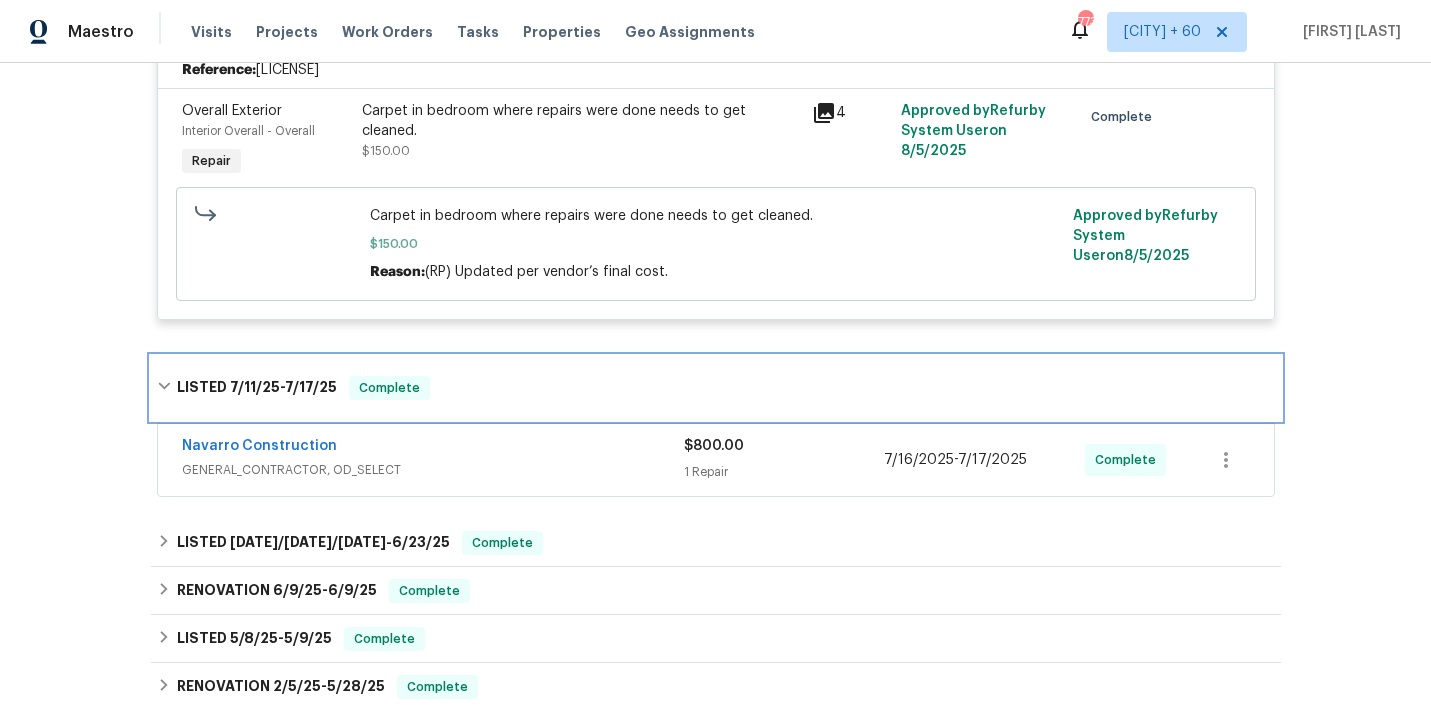 scroll, scrollTop: 1058, scrollLeft: 0, axis: vertical 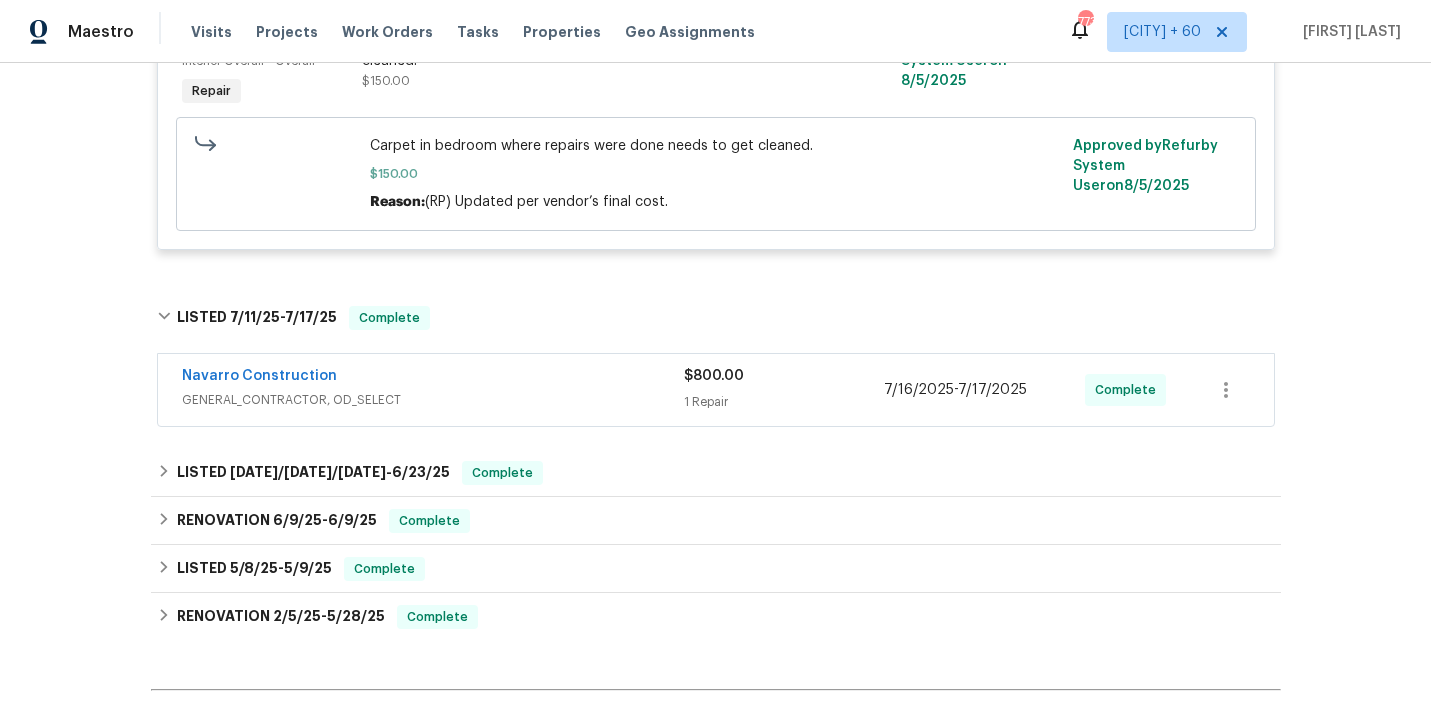 click on "Navarro Construction" at bounding box center [433, 378] 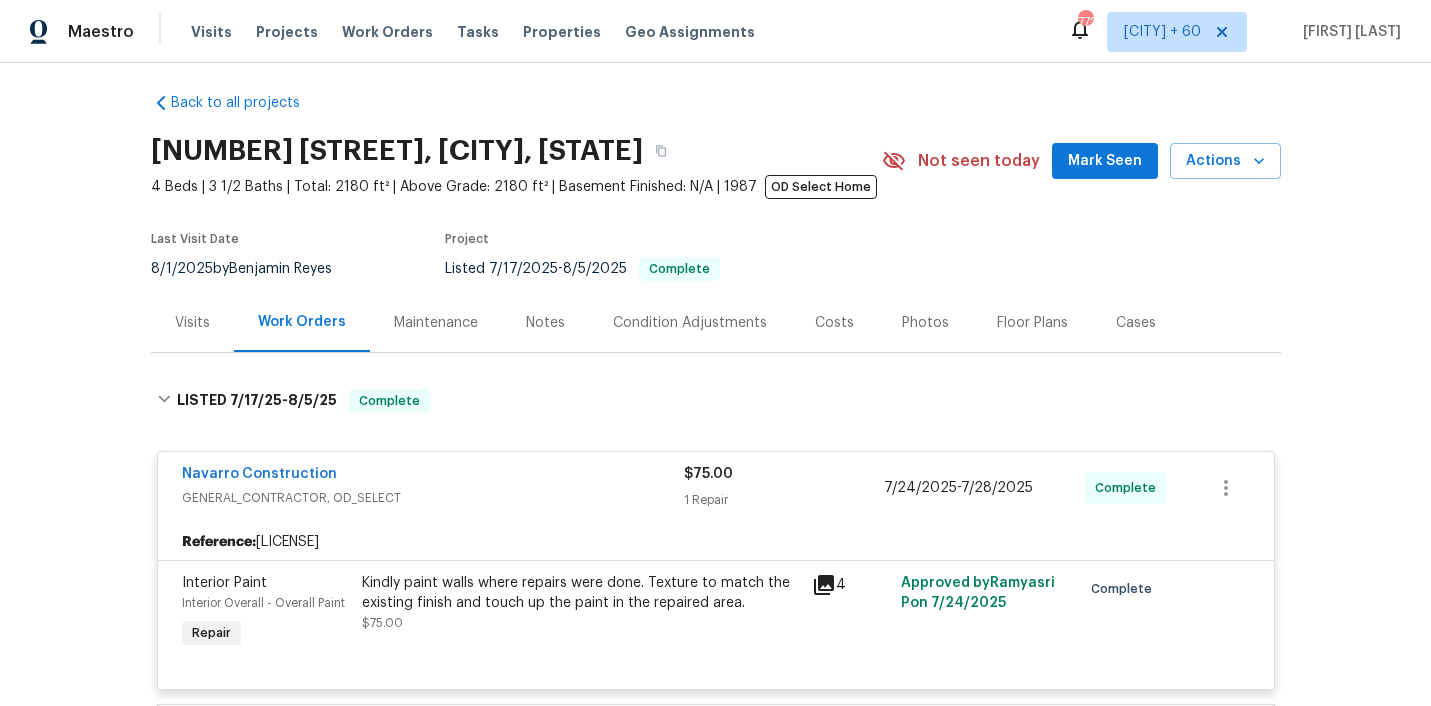 scroll, scrollTop: 0, scrollLeft: 0, axis: both 